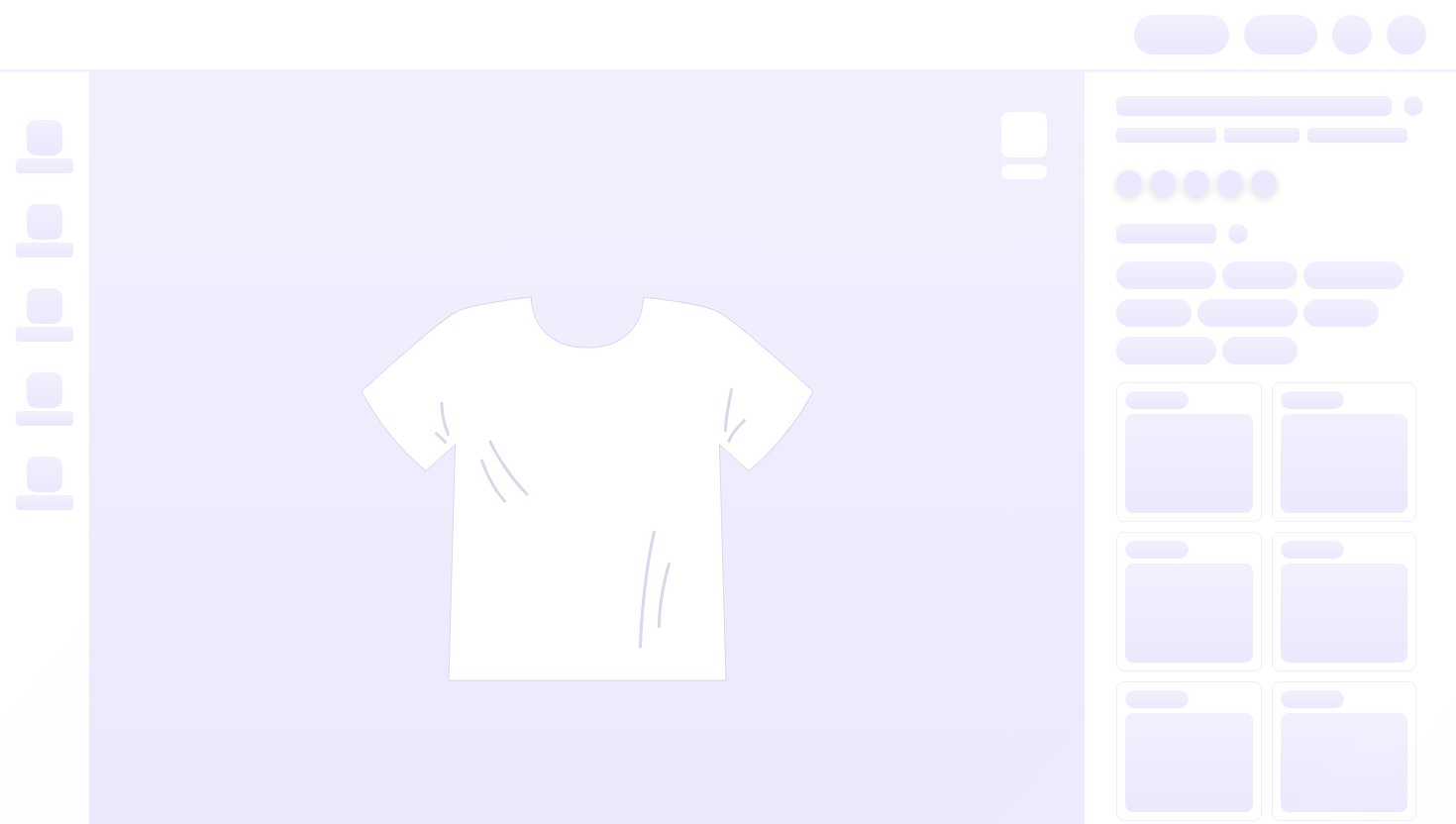 scroll, scrollTop: 0, scrollLeft: 0, axis: both 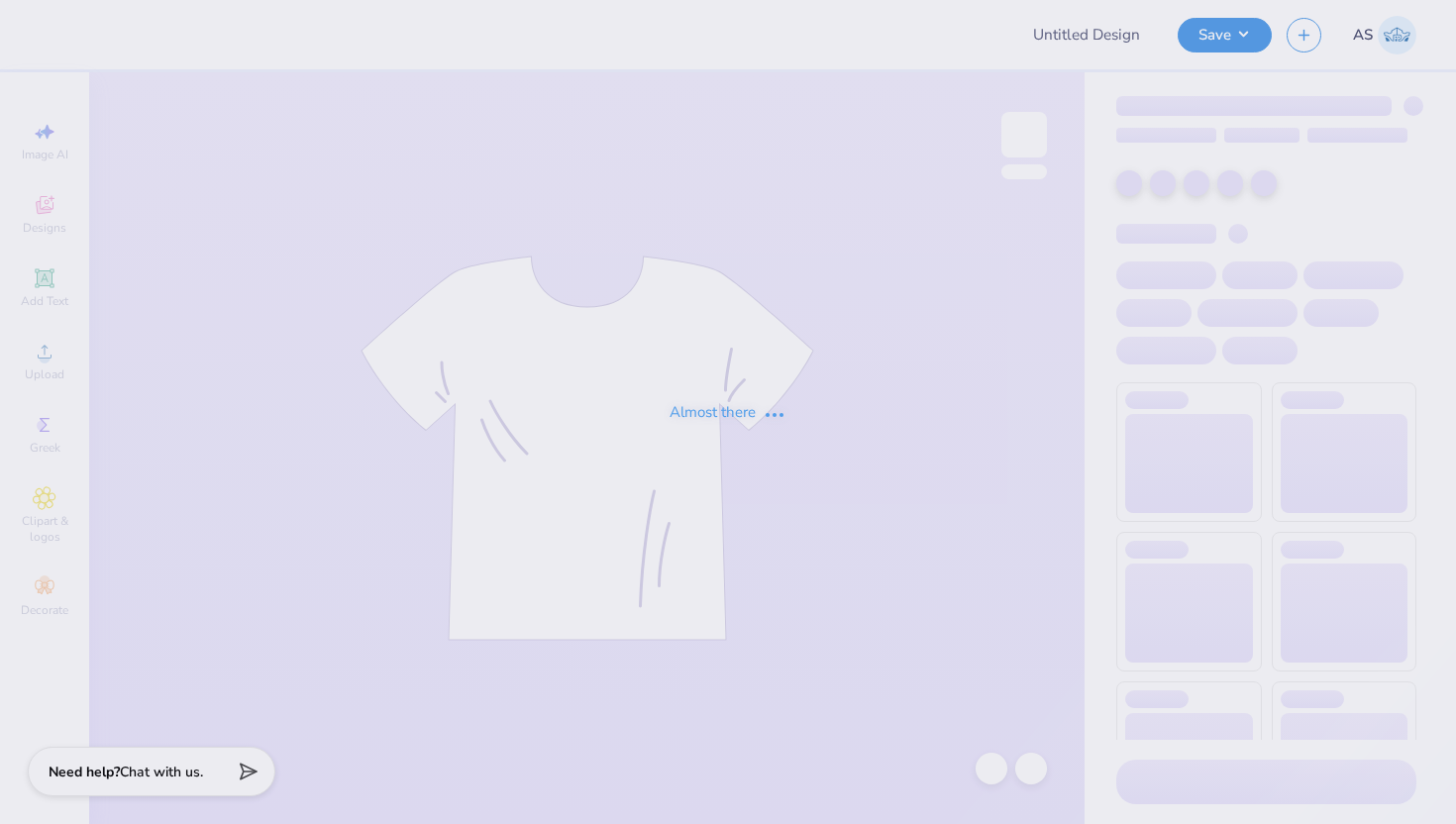 type on "LMSA Conference '25" 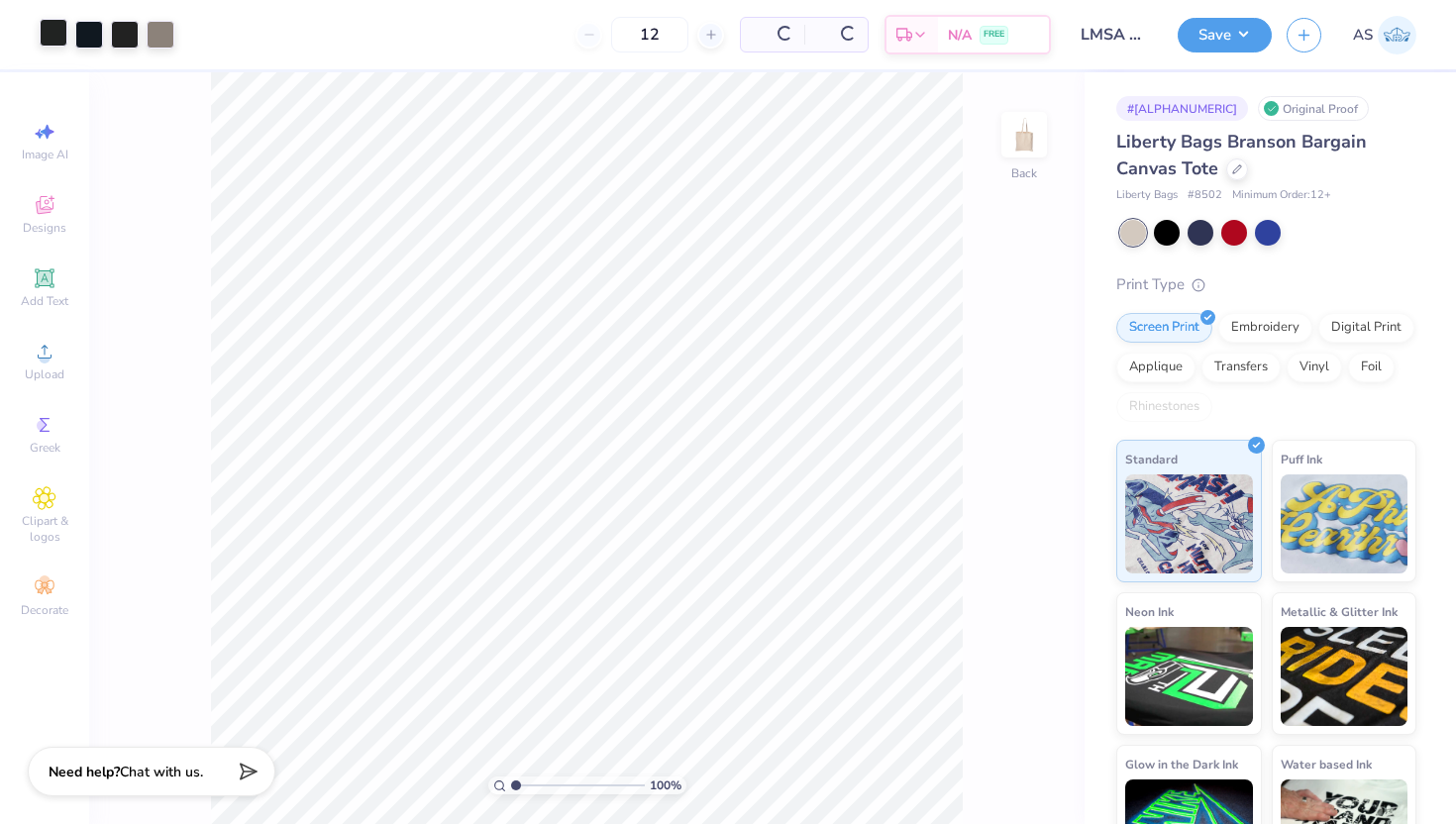 click at bounding box center (53, 33) 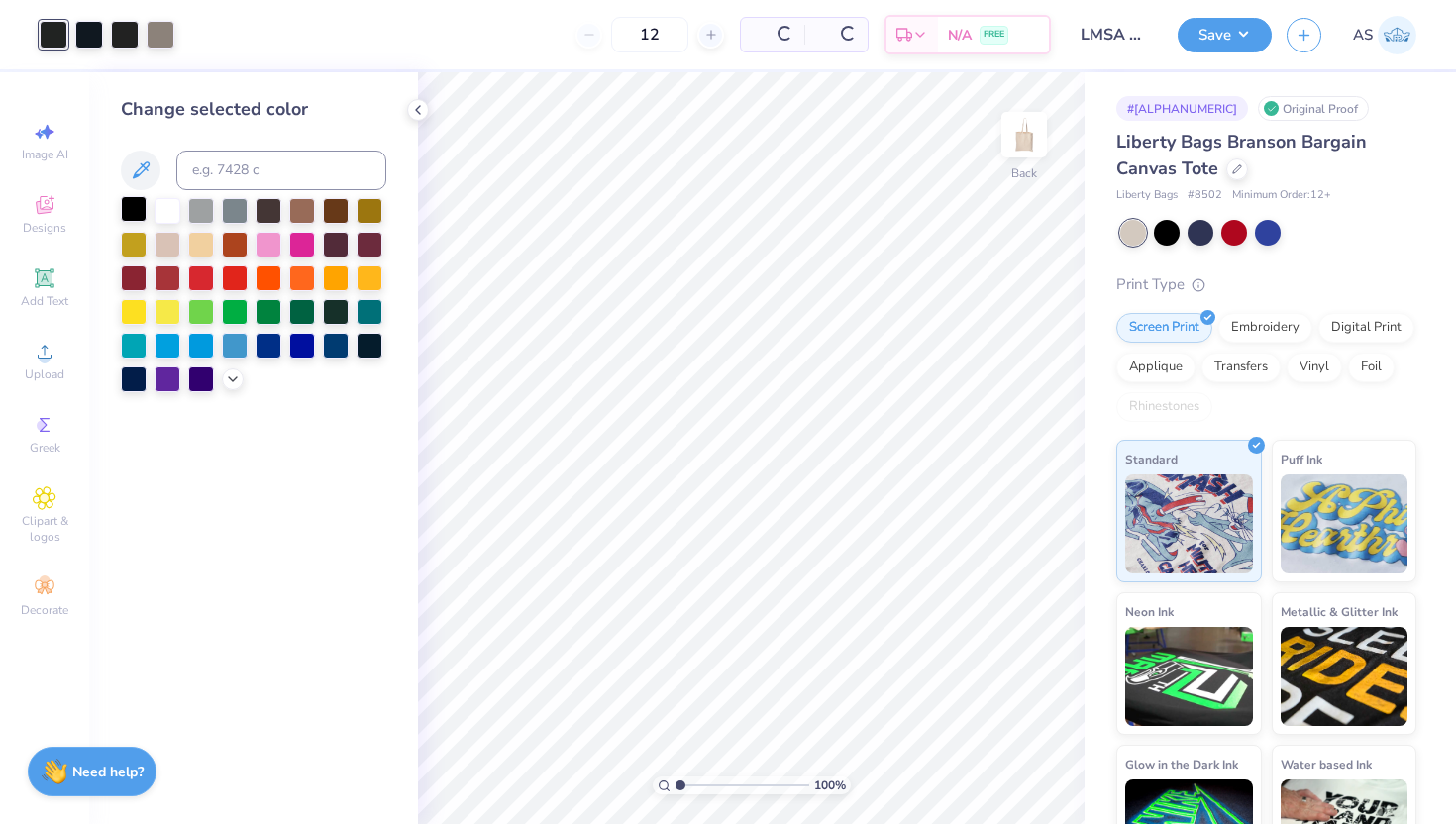 click at bounding box center [134, 209] 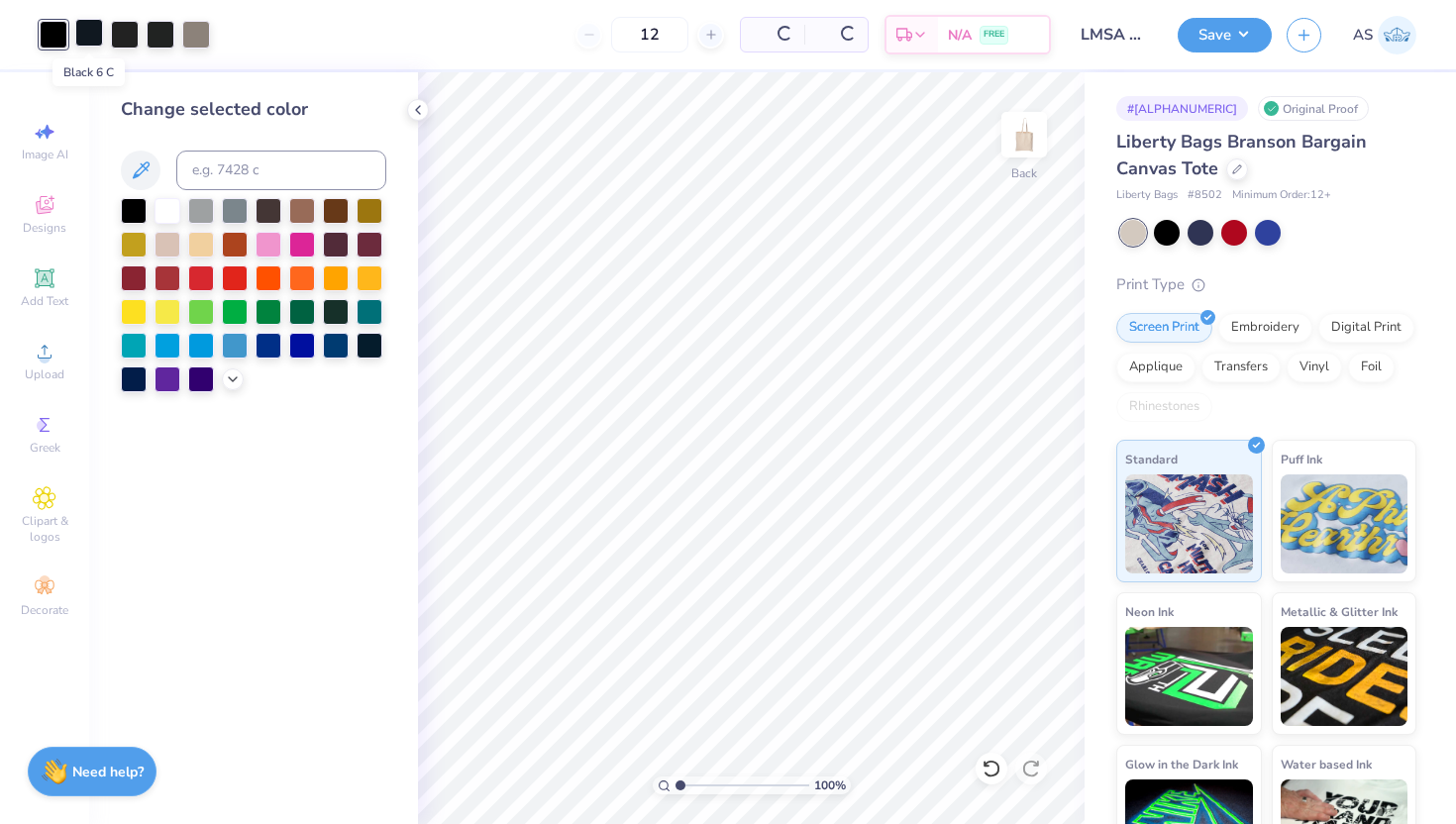 click at bounding box center [89, 33] 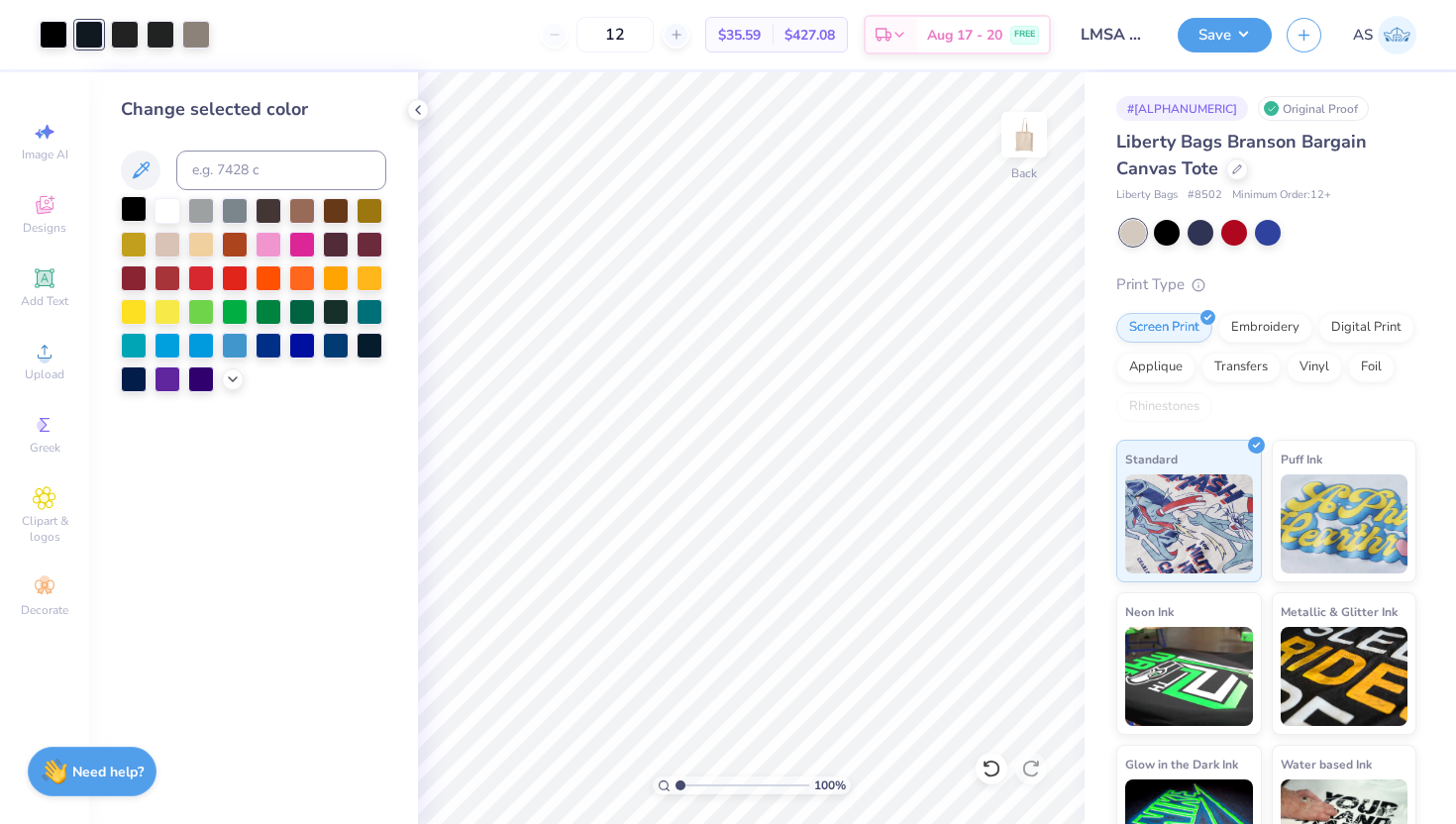 click at bounding box center (134, 209) 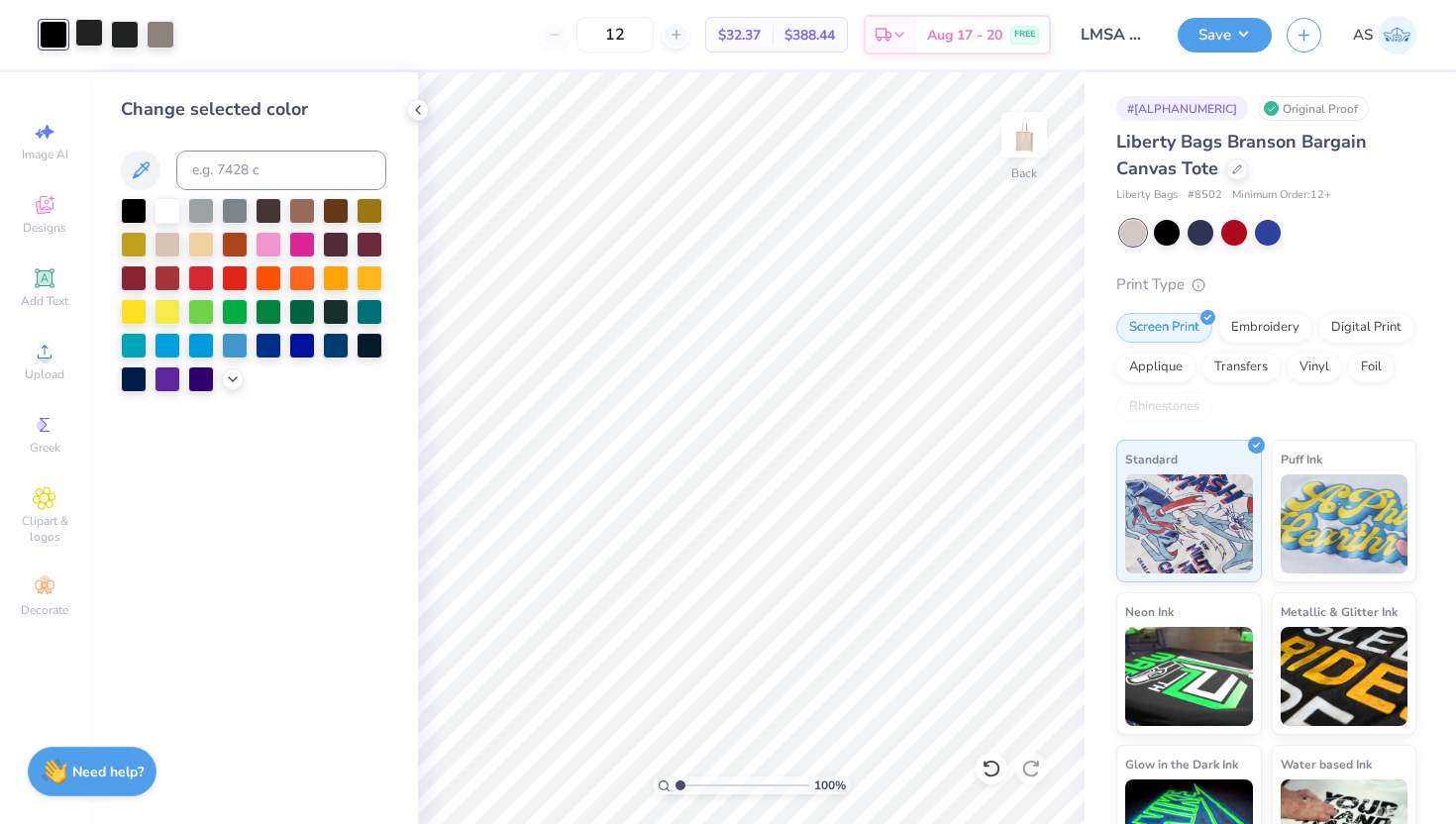click at bounding box center [89, 33] 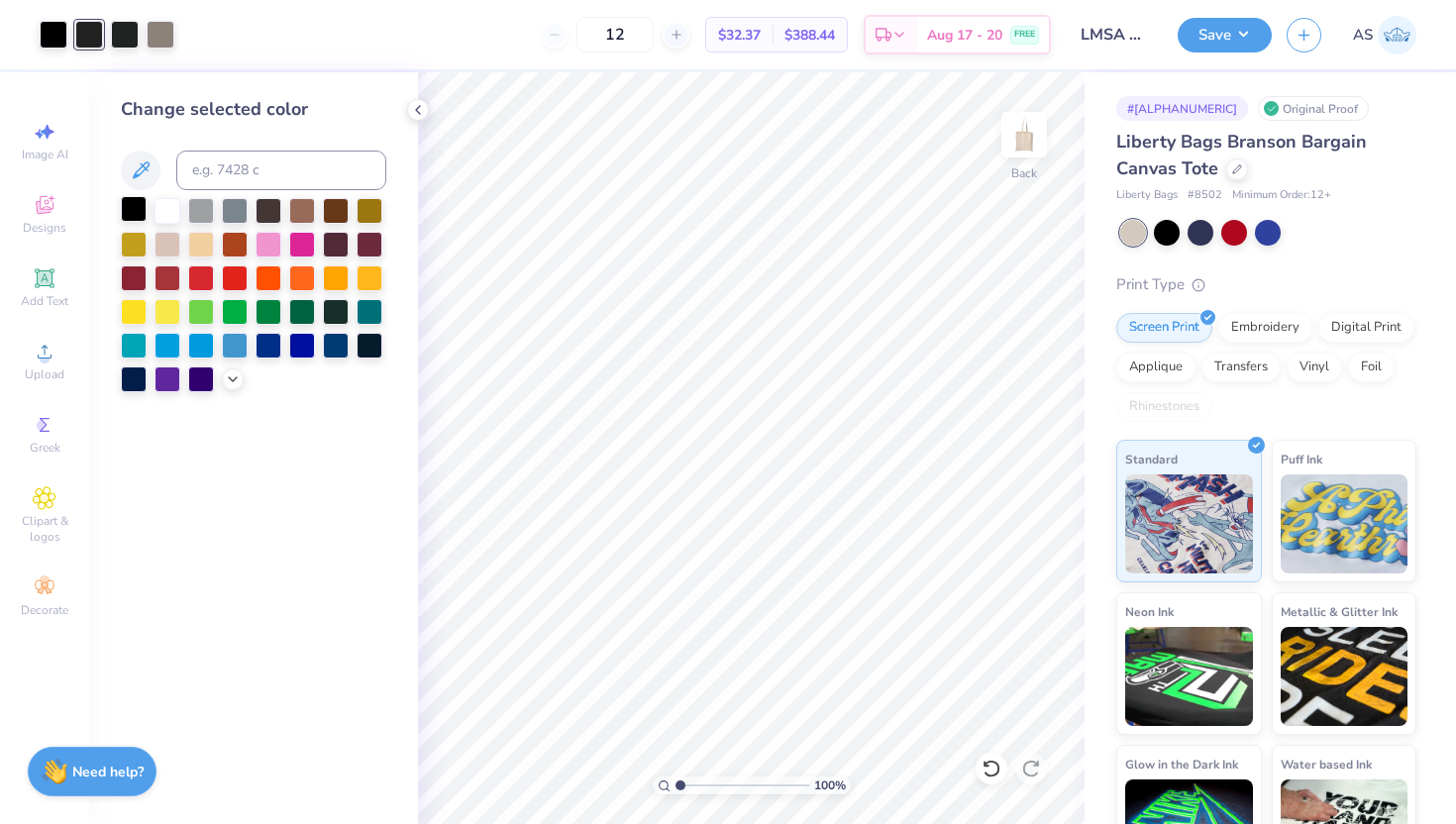 click at bounding box center [134, 209] 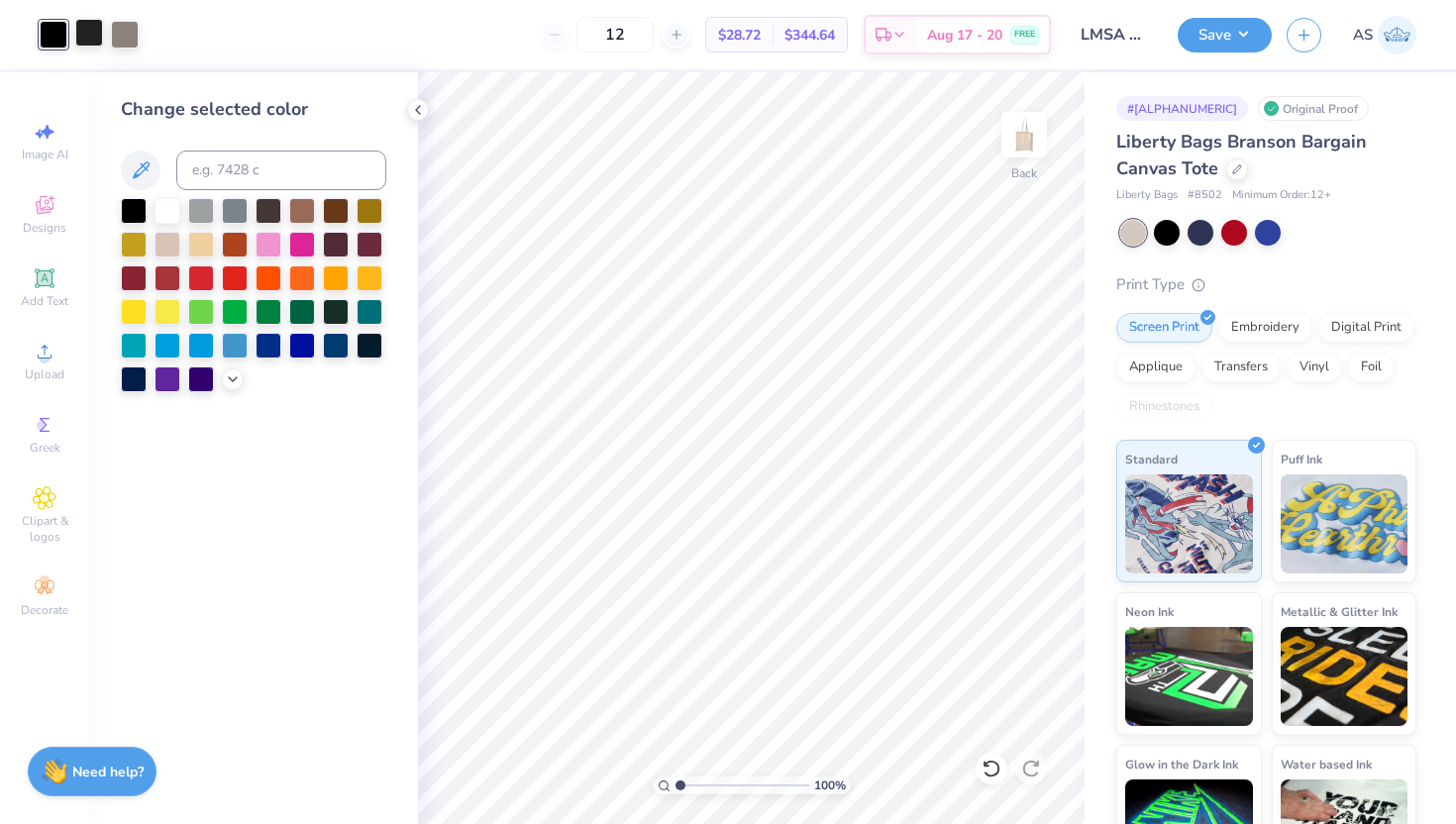 click at bounding box center (89, 33) 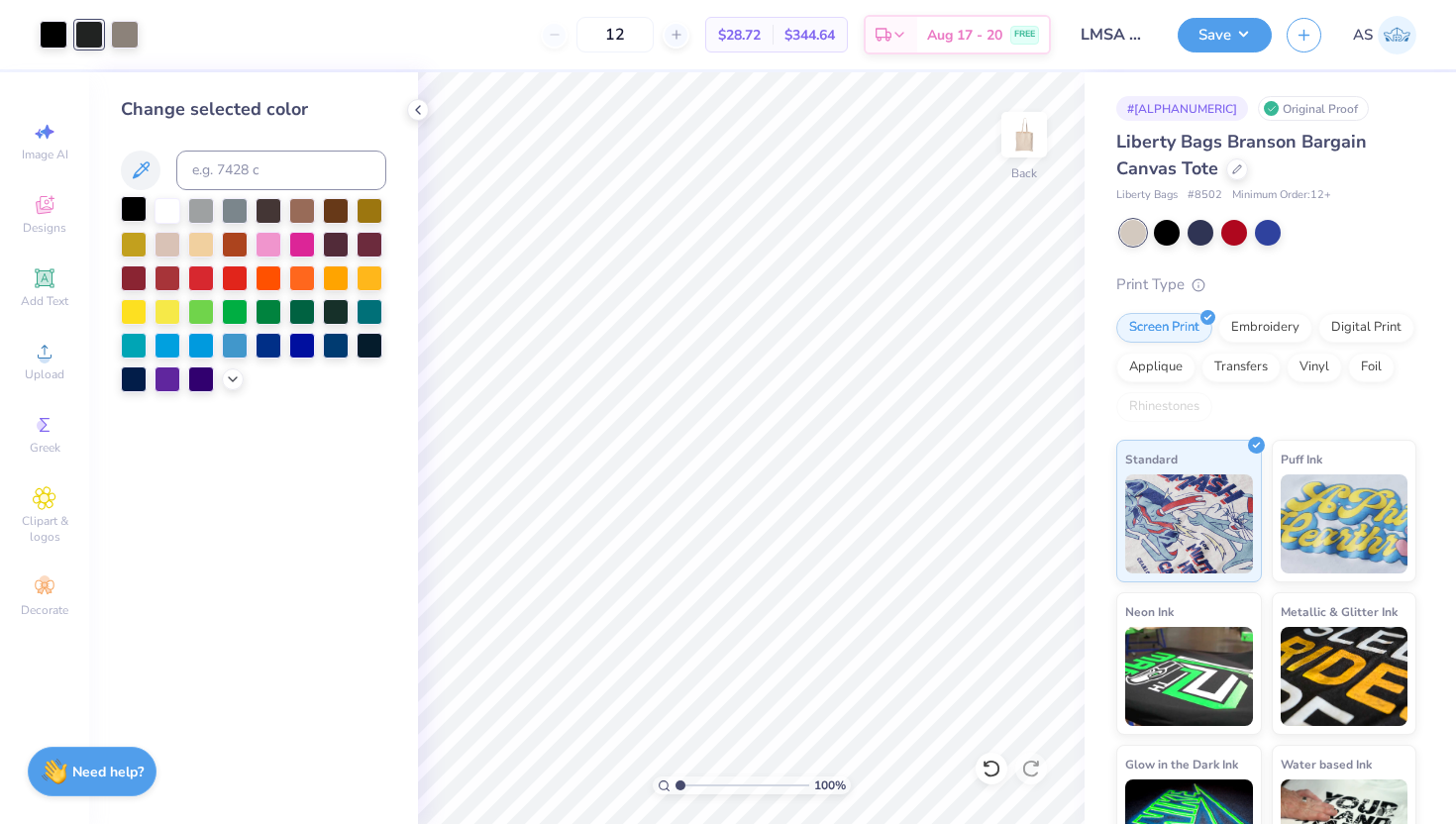 click at bounding box center [134, 209] 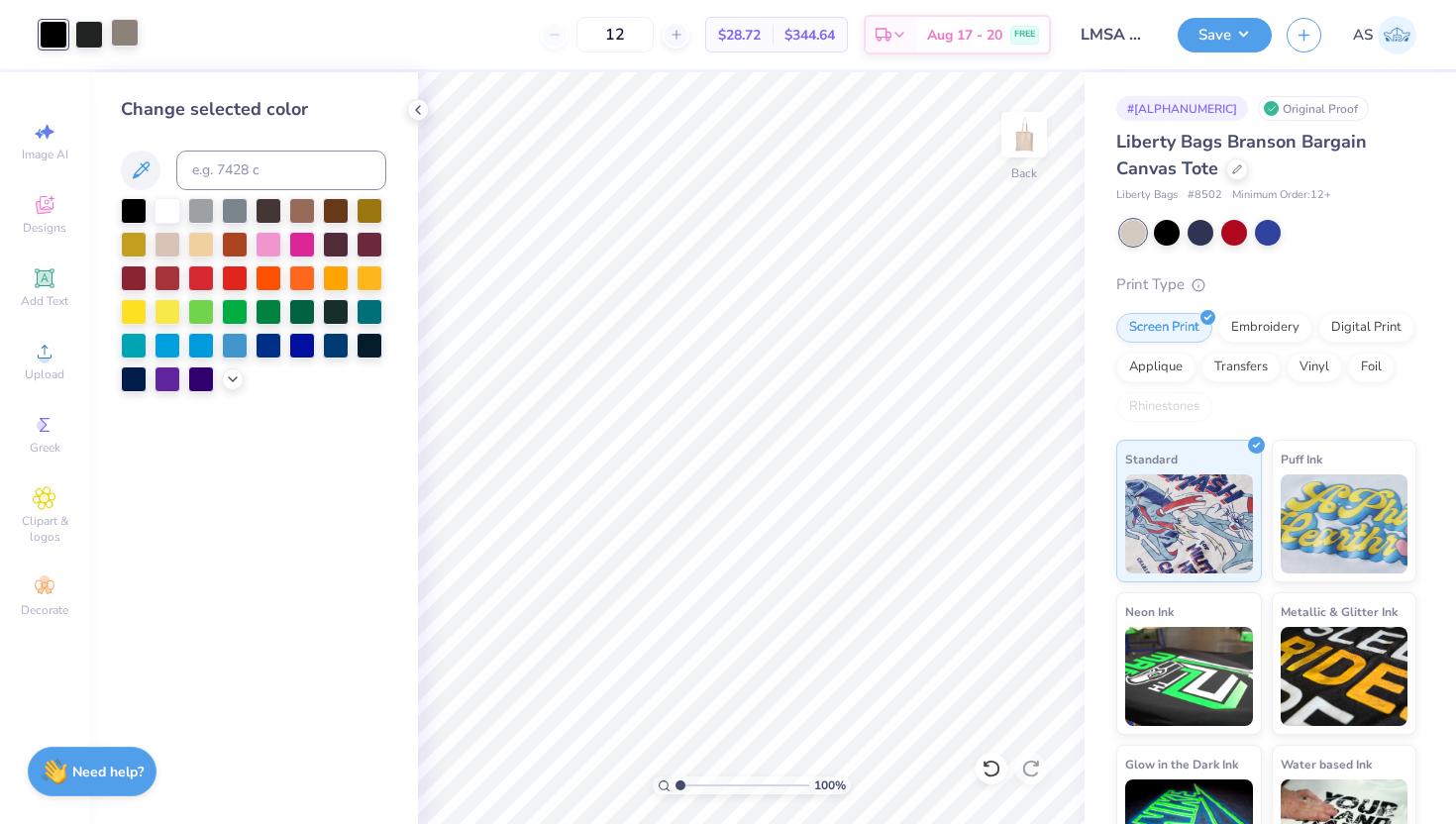 click at bounding box center [125, 33] 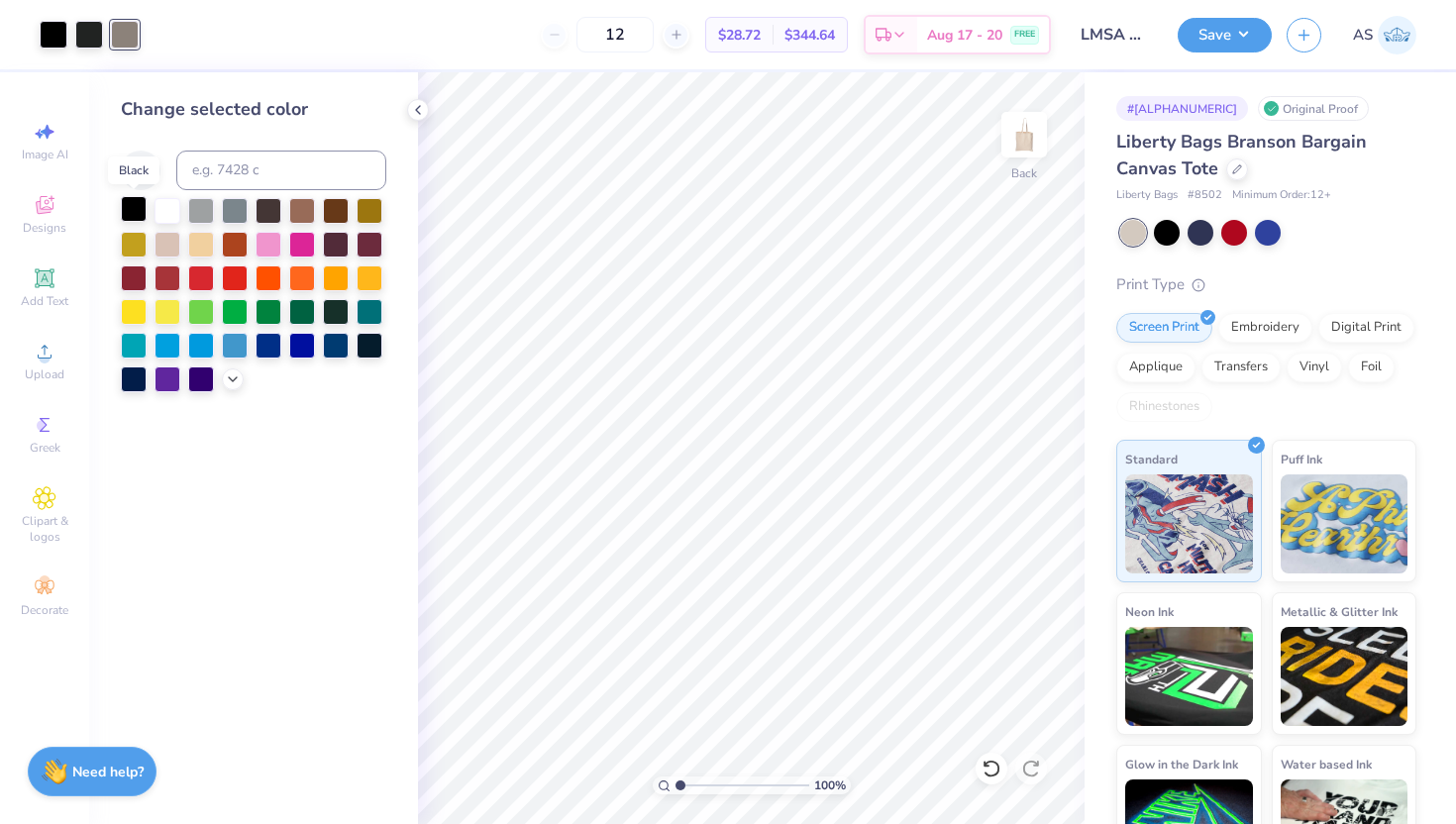 click at bounding box center (134, 209) 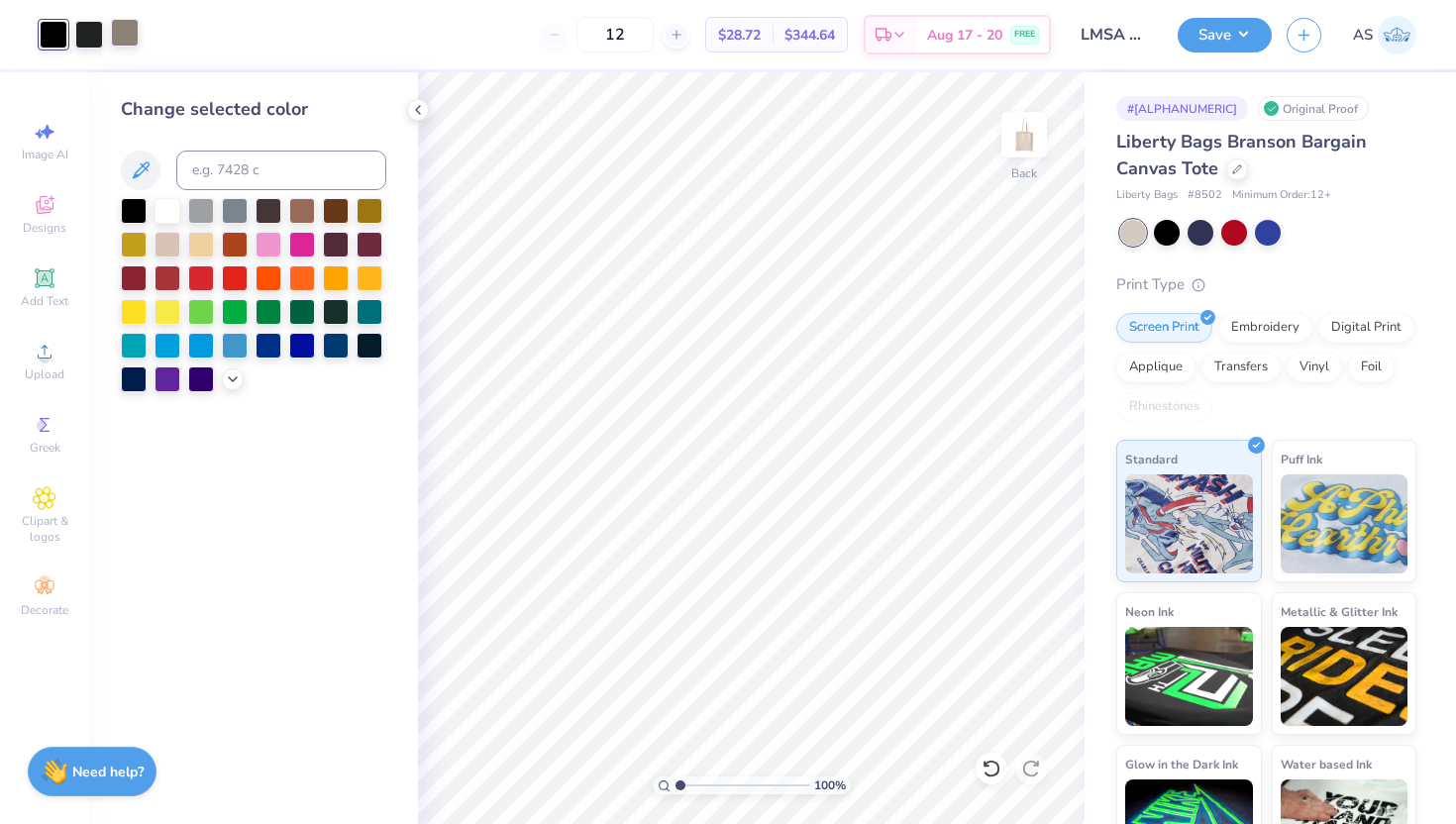 click at bounding box center (125, 33) 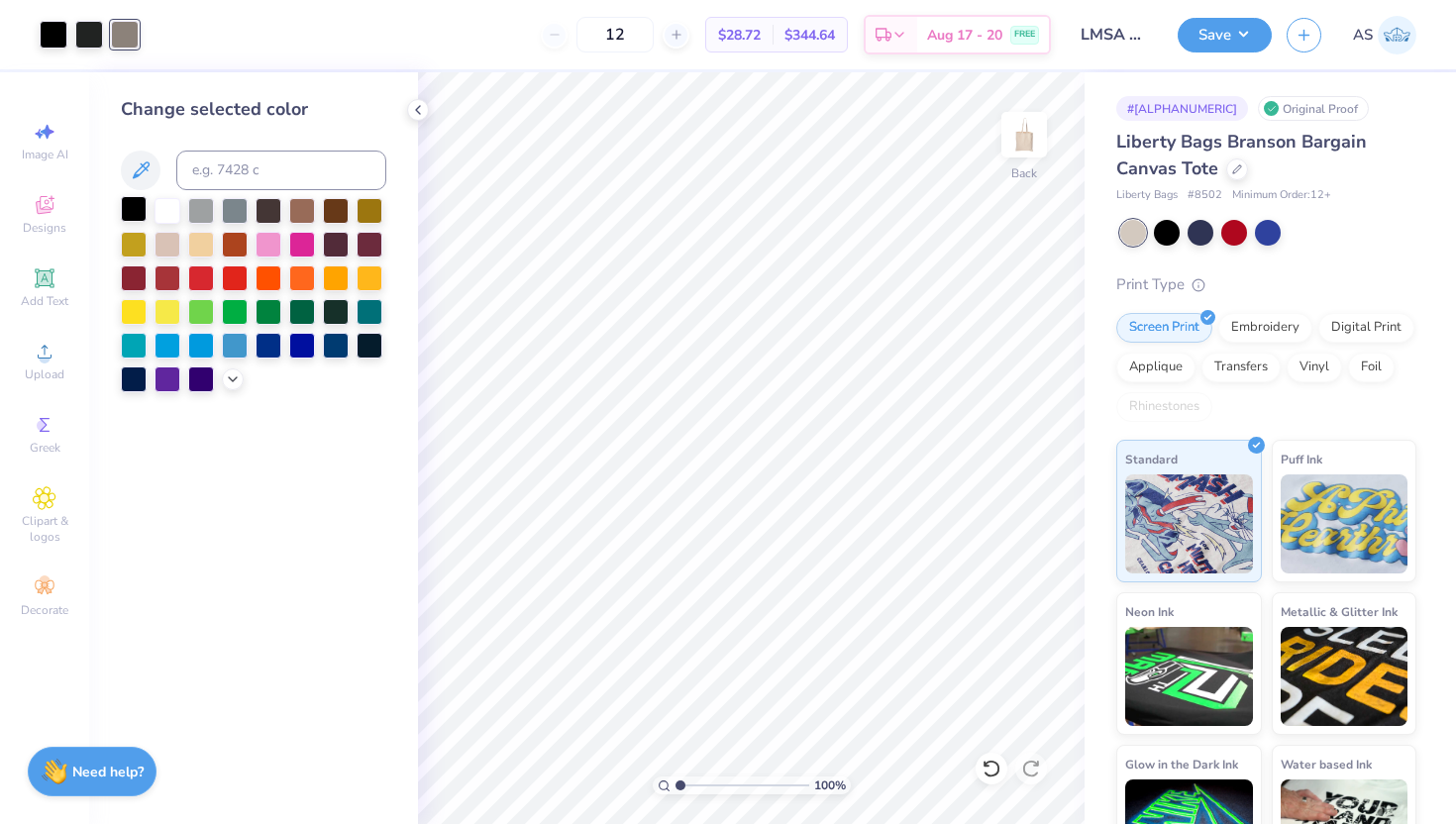 click at bounding box center [134, 209] 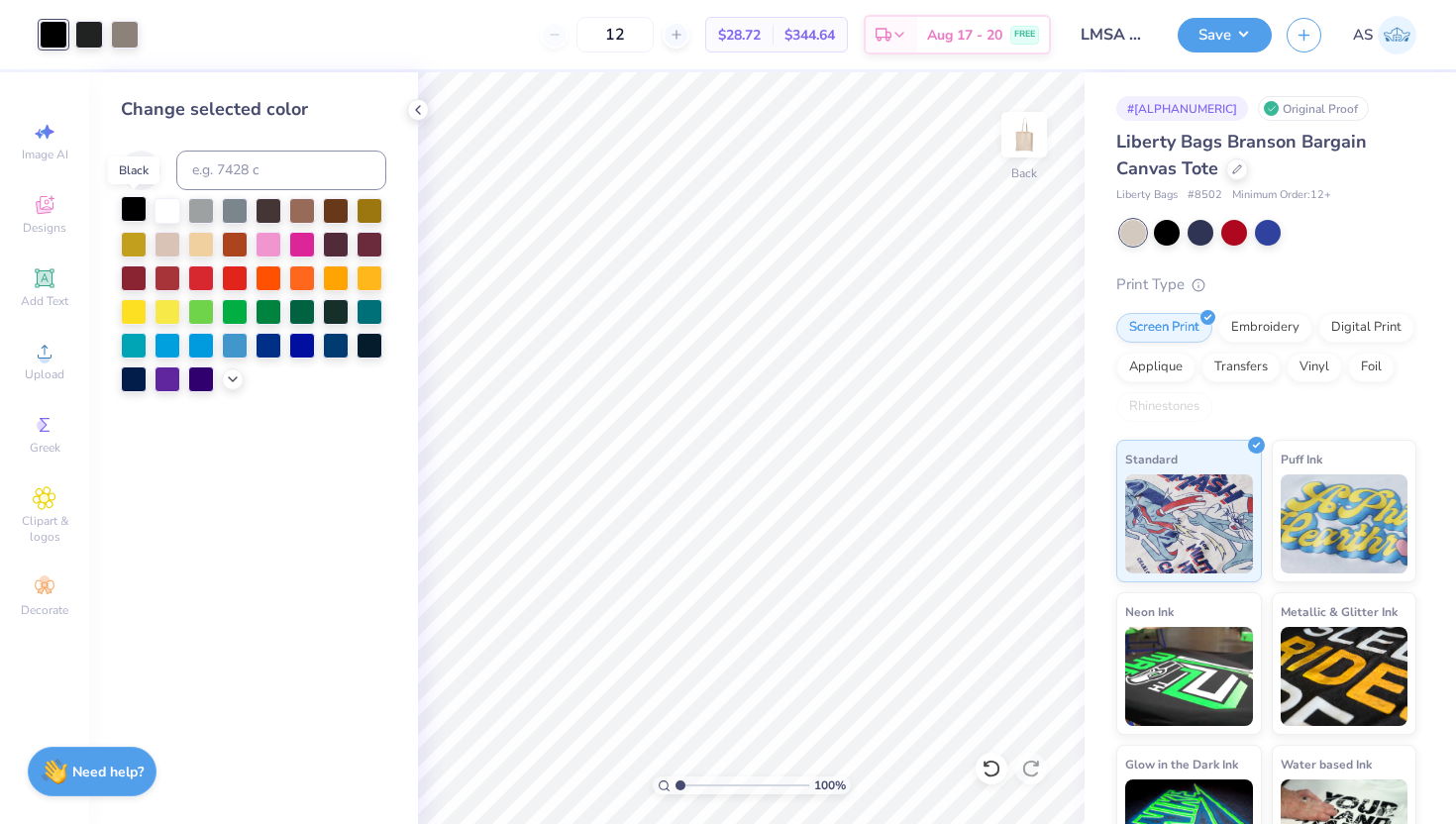 click at bounding box center [134, 209] 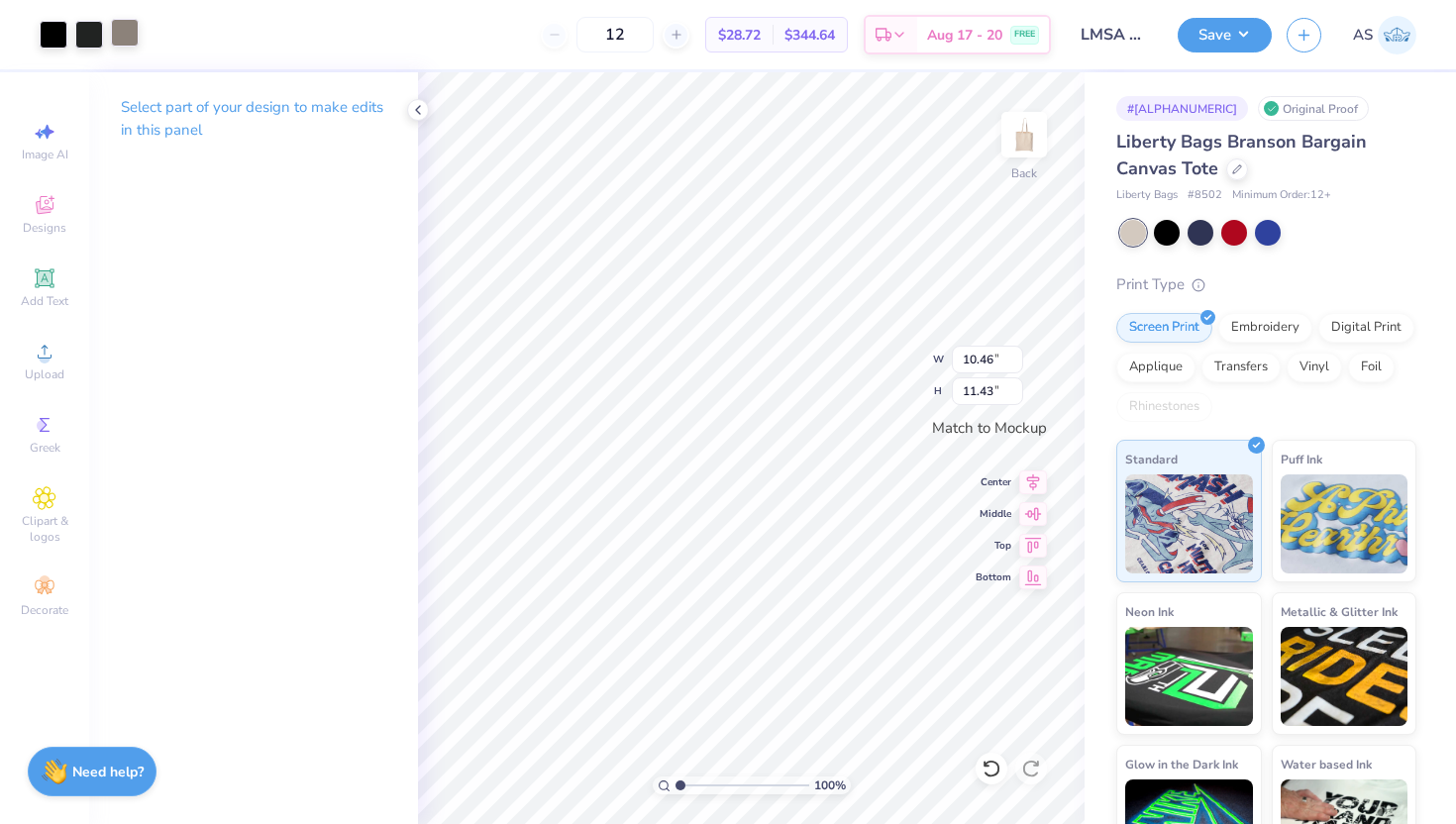 click at bounding box center (125, 33) 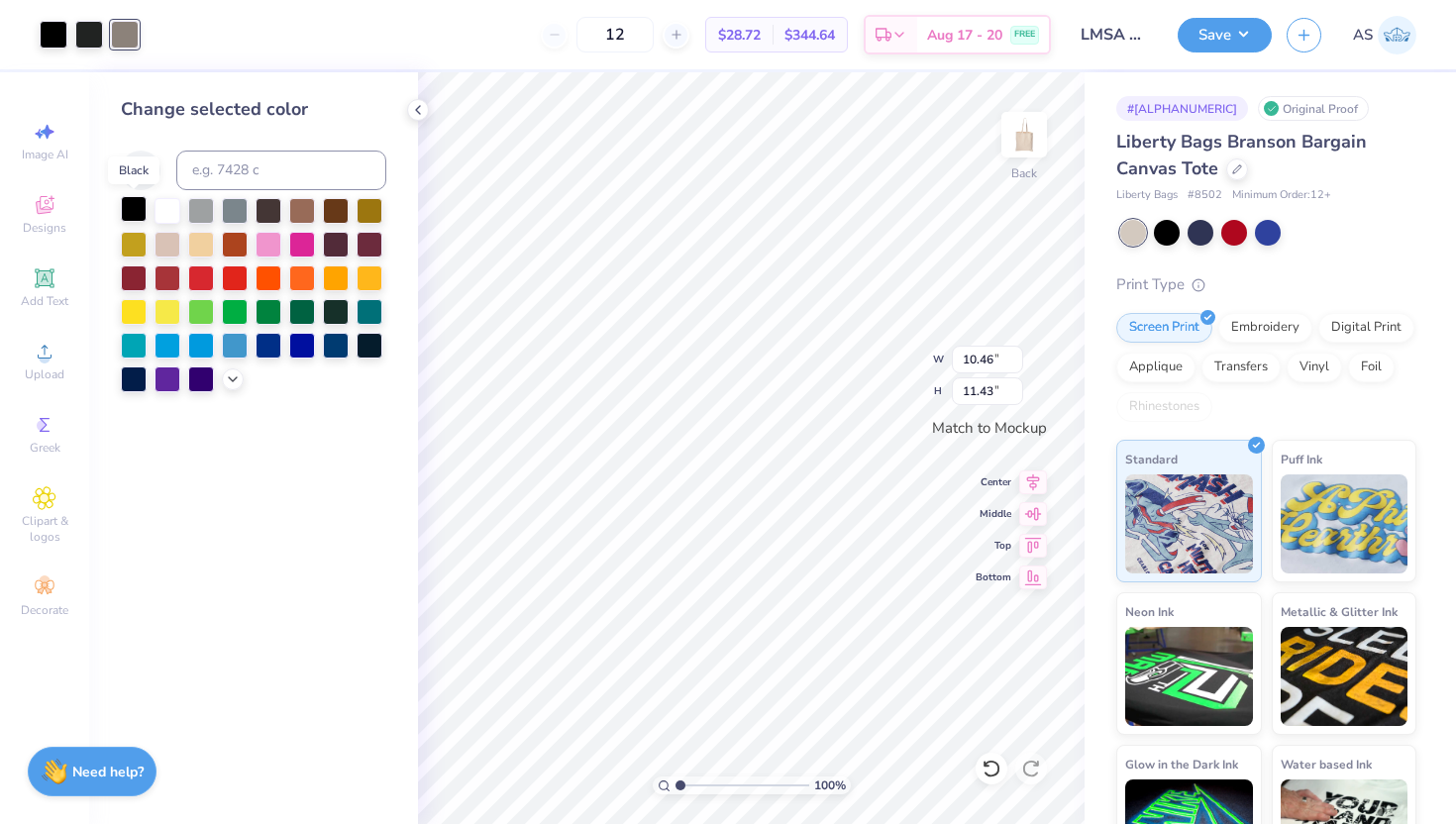 click at bounding box center (134, 209) 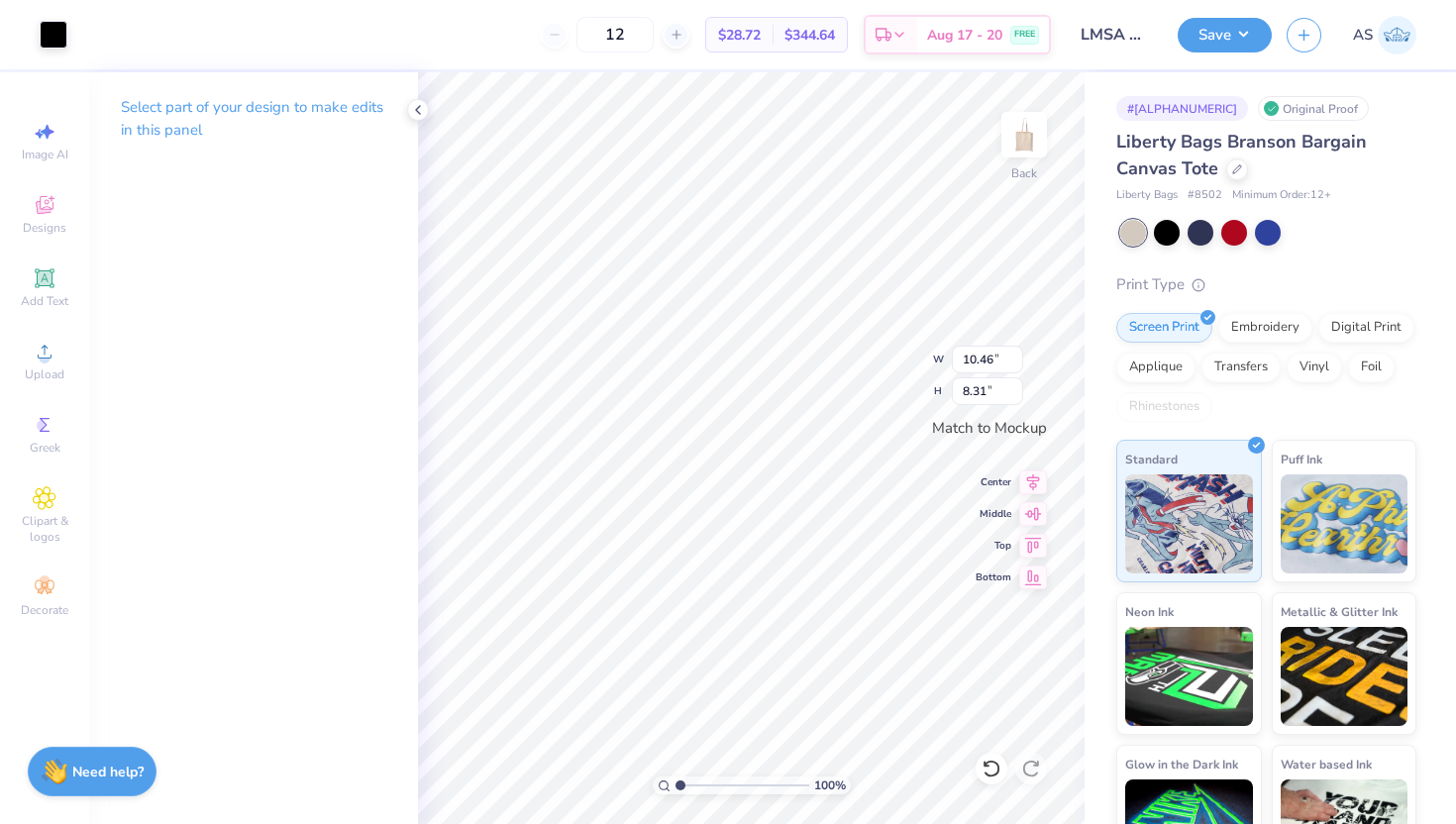 type on "1.31" 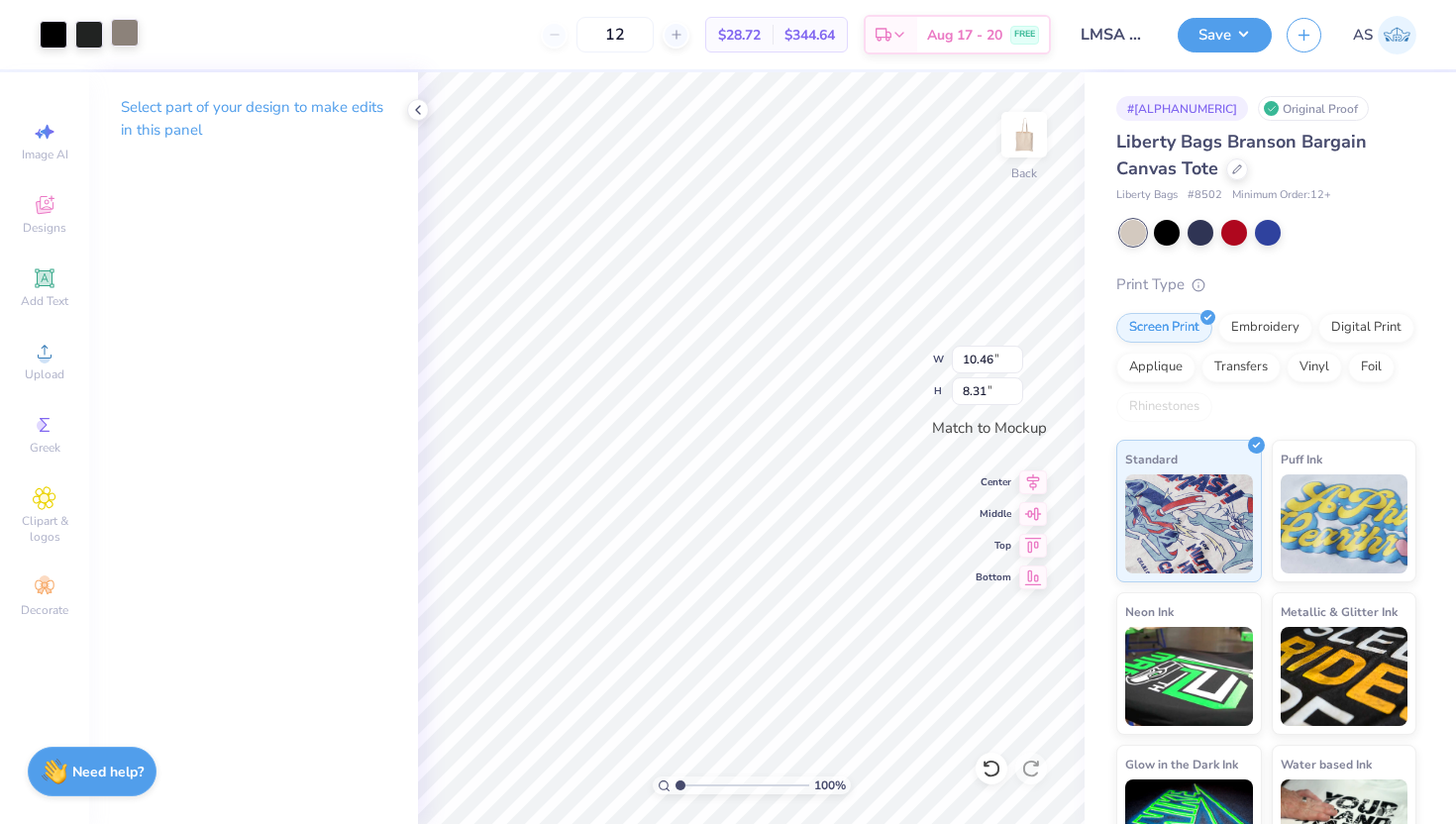 click at bounding box center [125, 33] 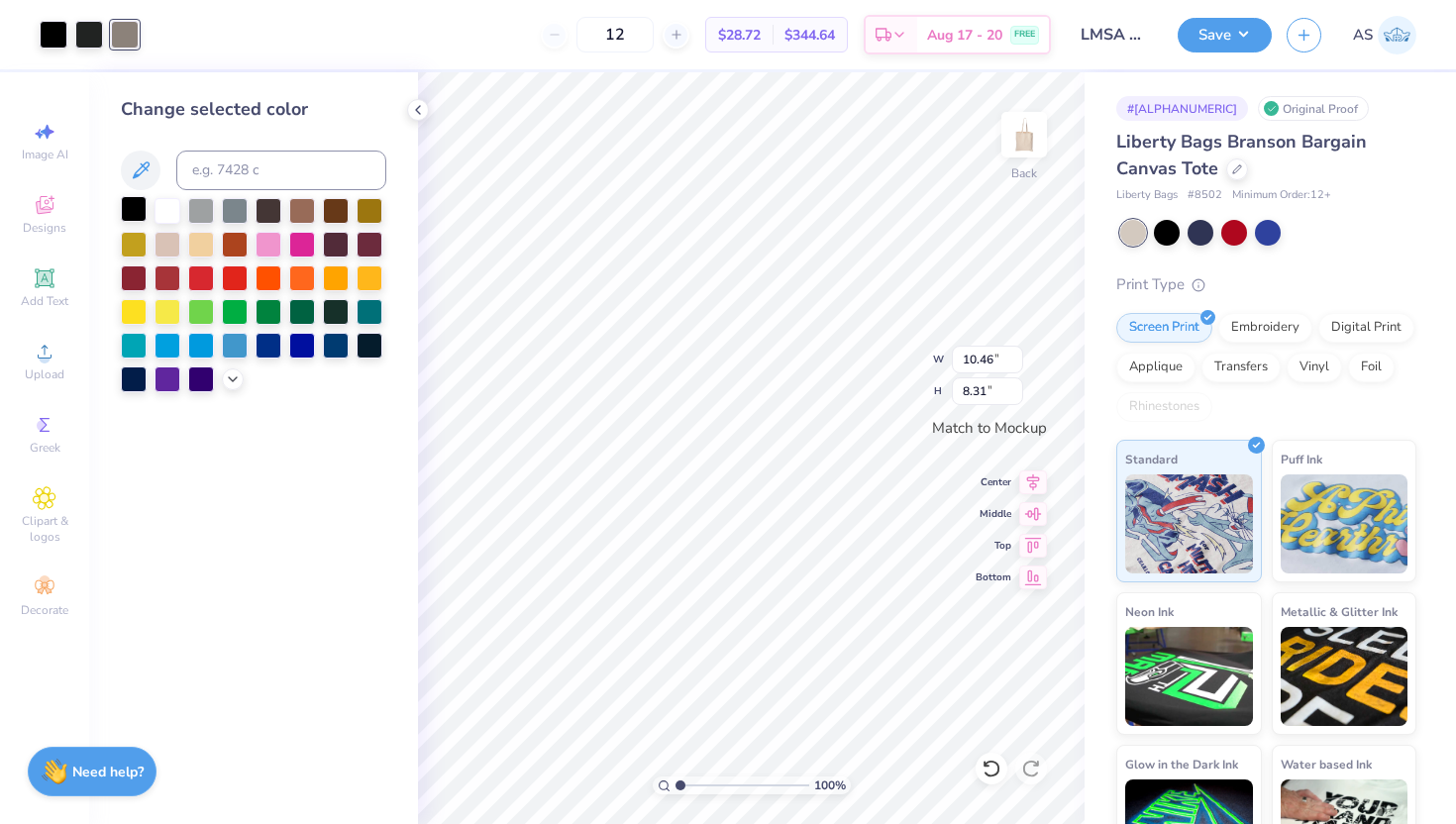 click at bounding box center [134, 209] 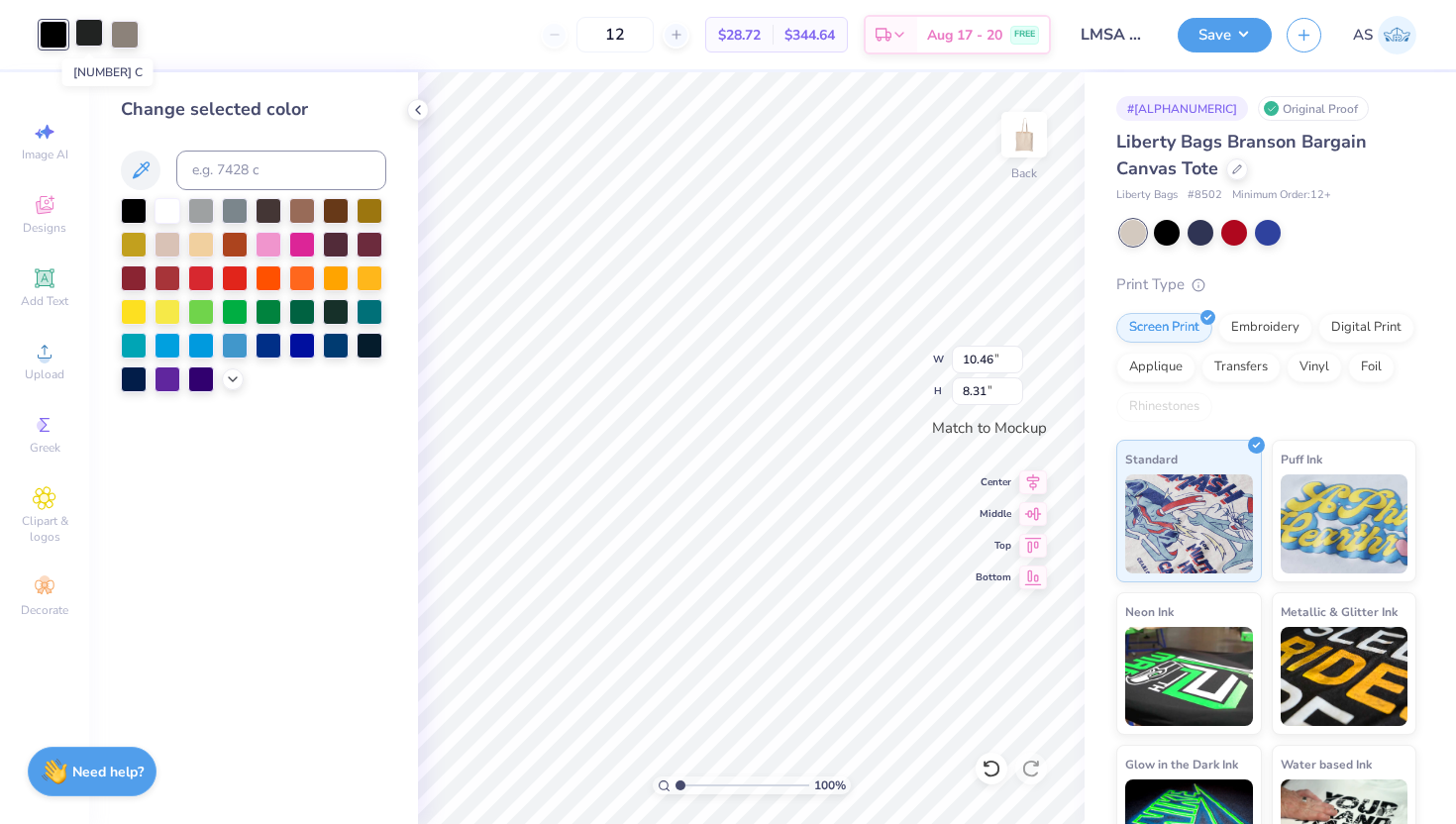 click at bounding box center [89, 33] 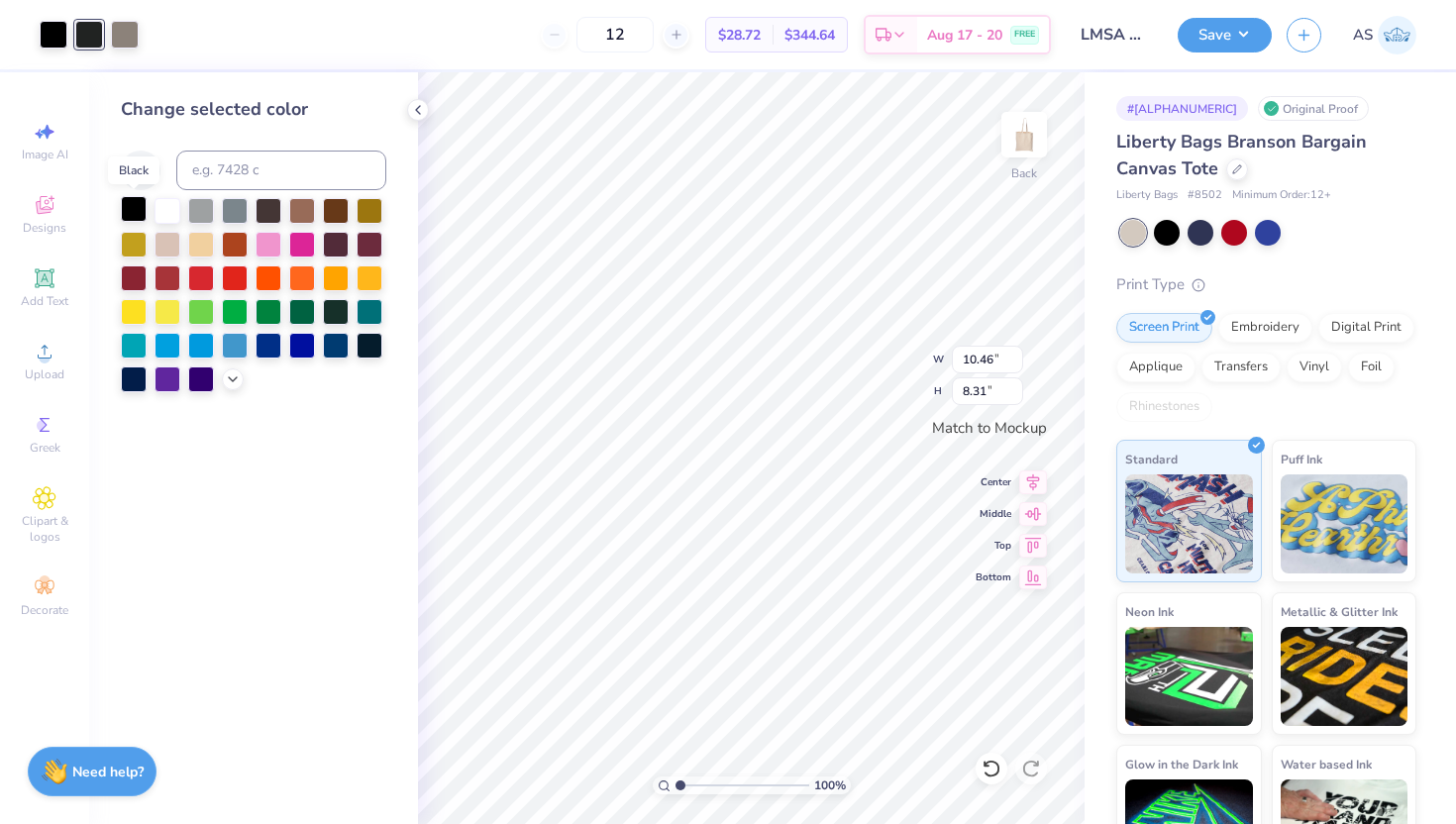 click at bounding box center [134, 209] 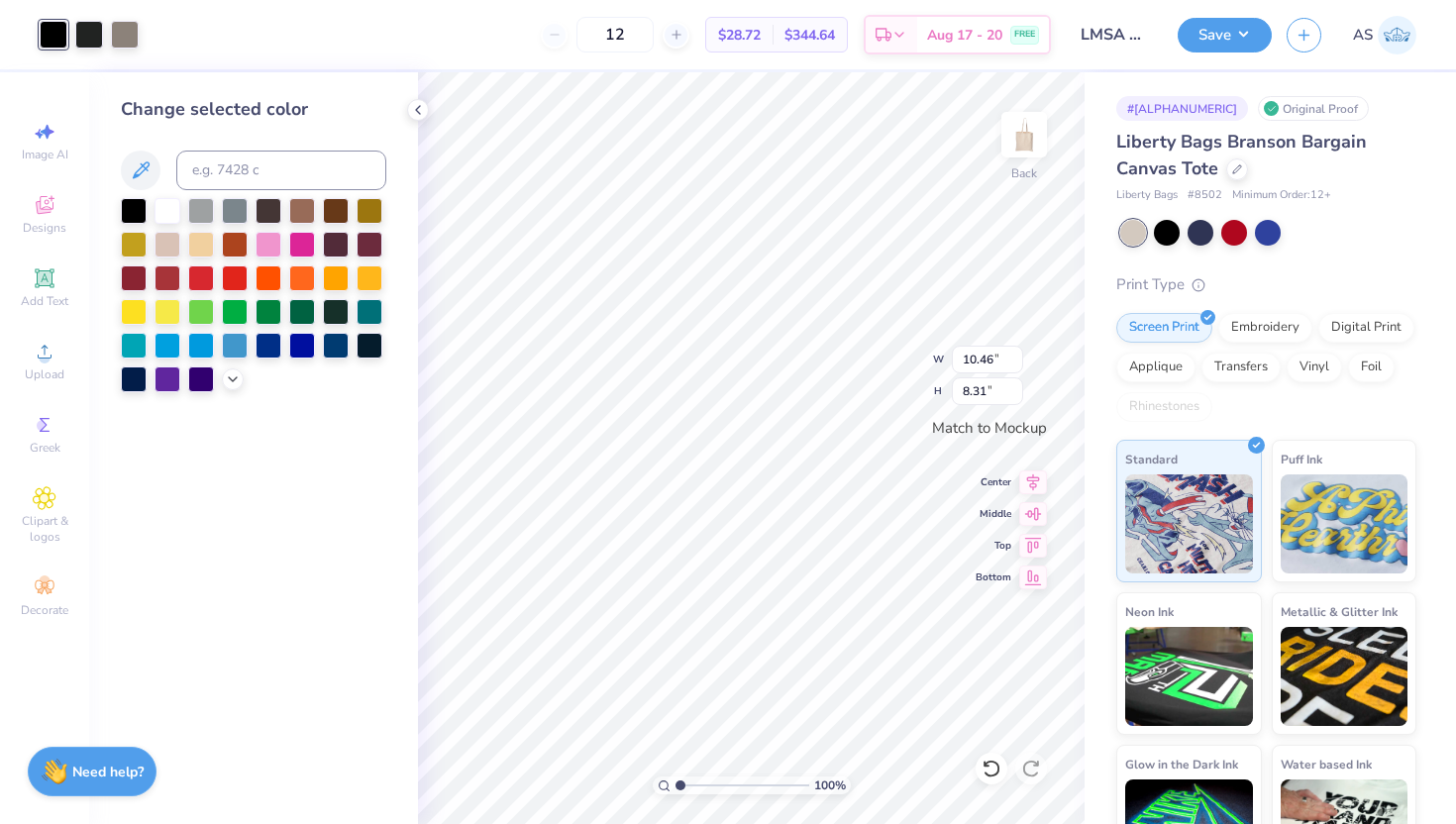 click on "Art colors" at bounding box center [69, 35] 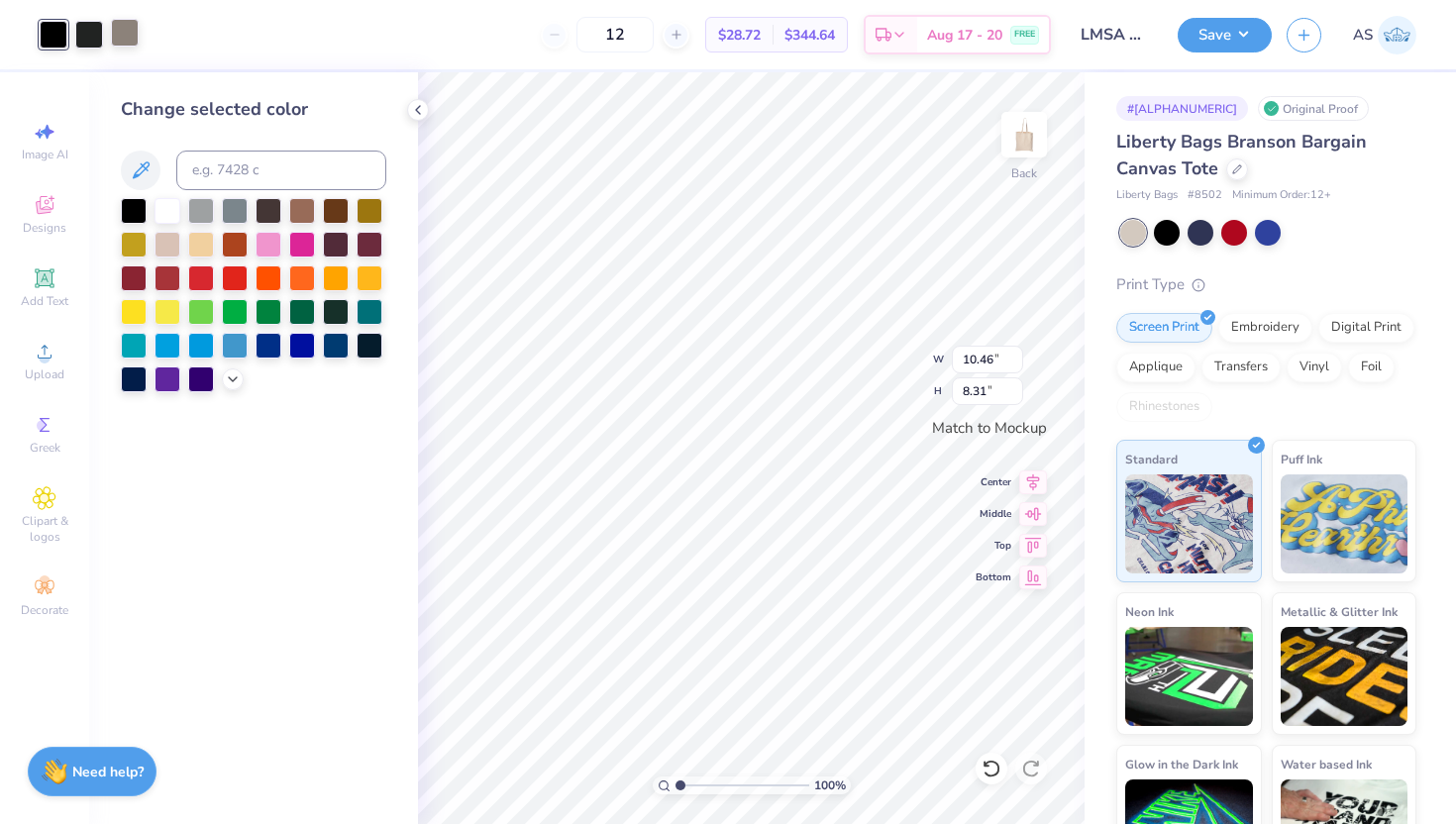 click at bounding box center (125, 33) 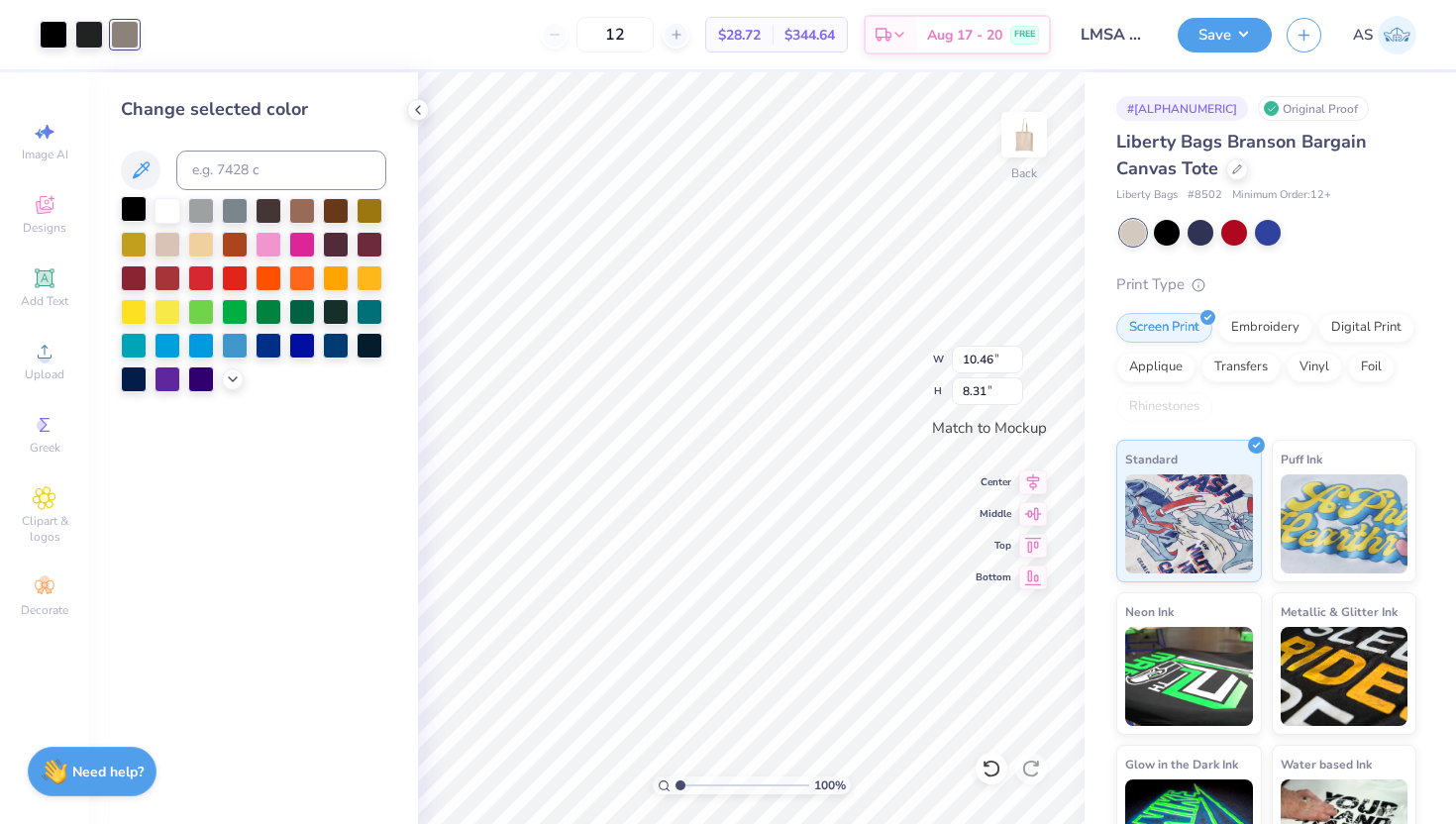 click at bounding box center (134, 209) 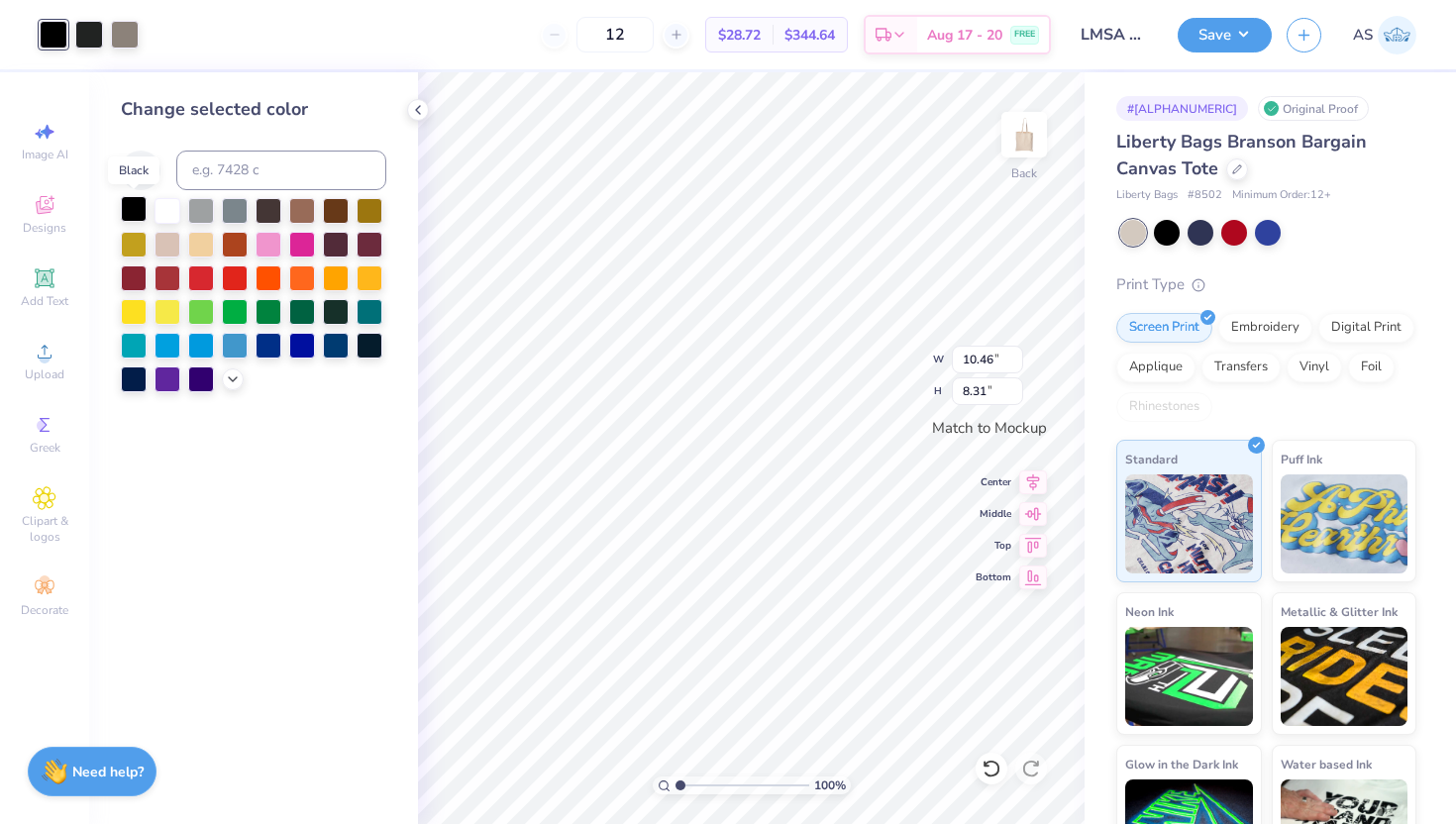 click at bounding box center [134, 209] 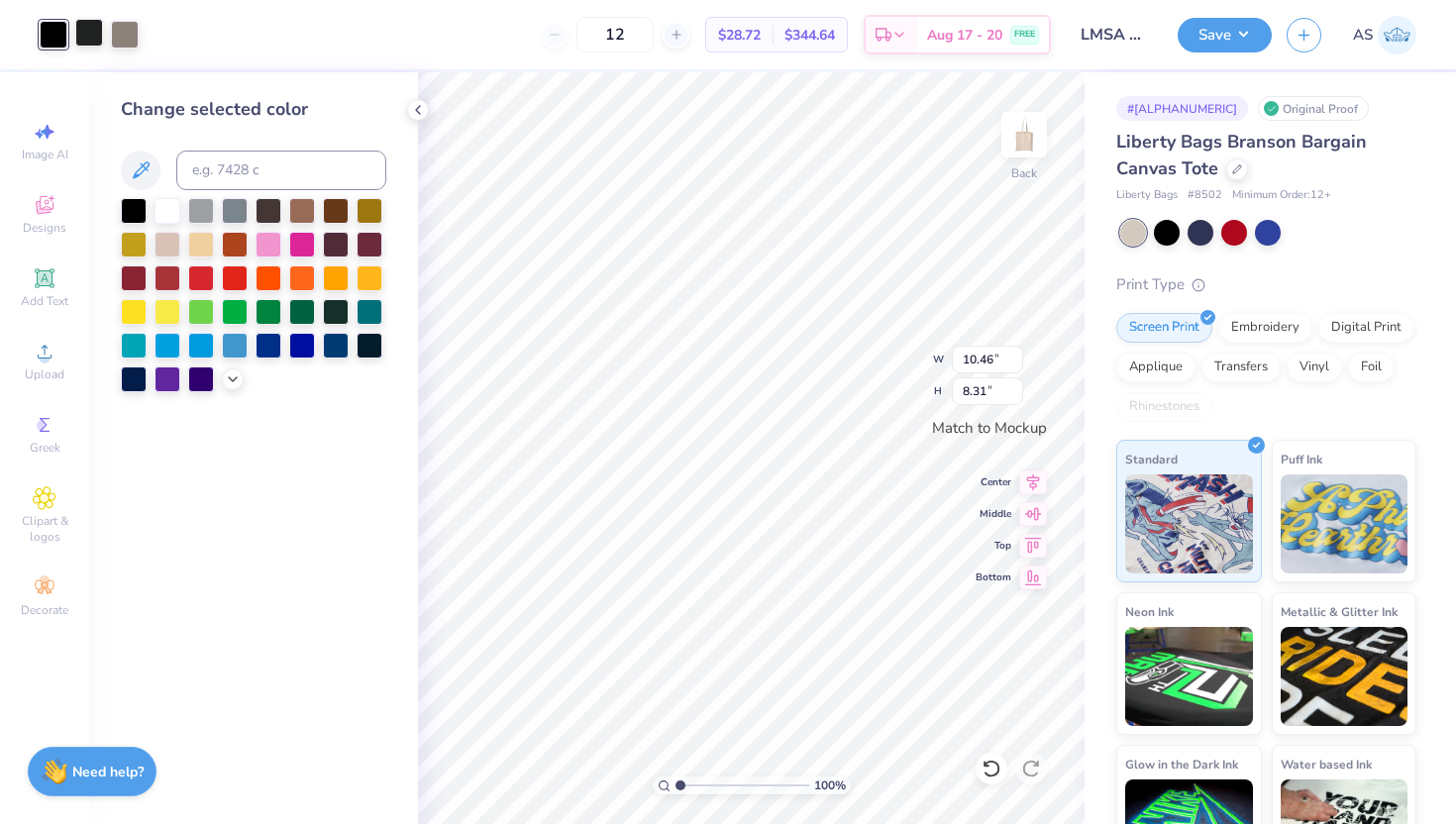 click at bounding box center [89, 33] 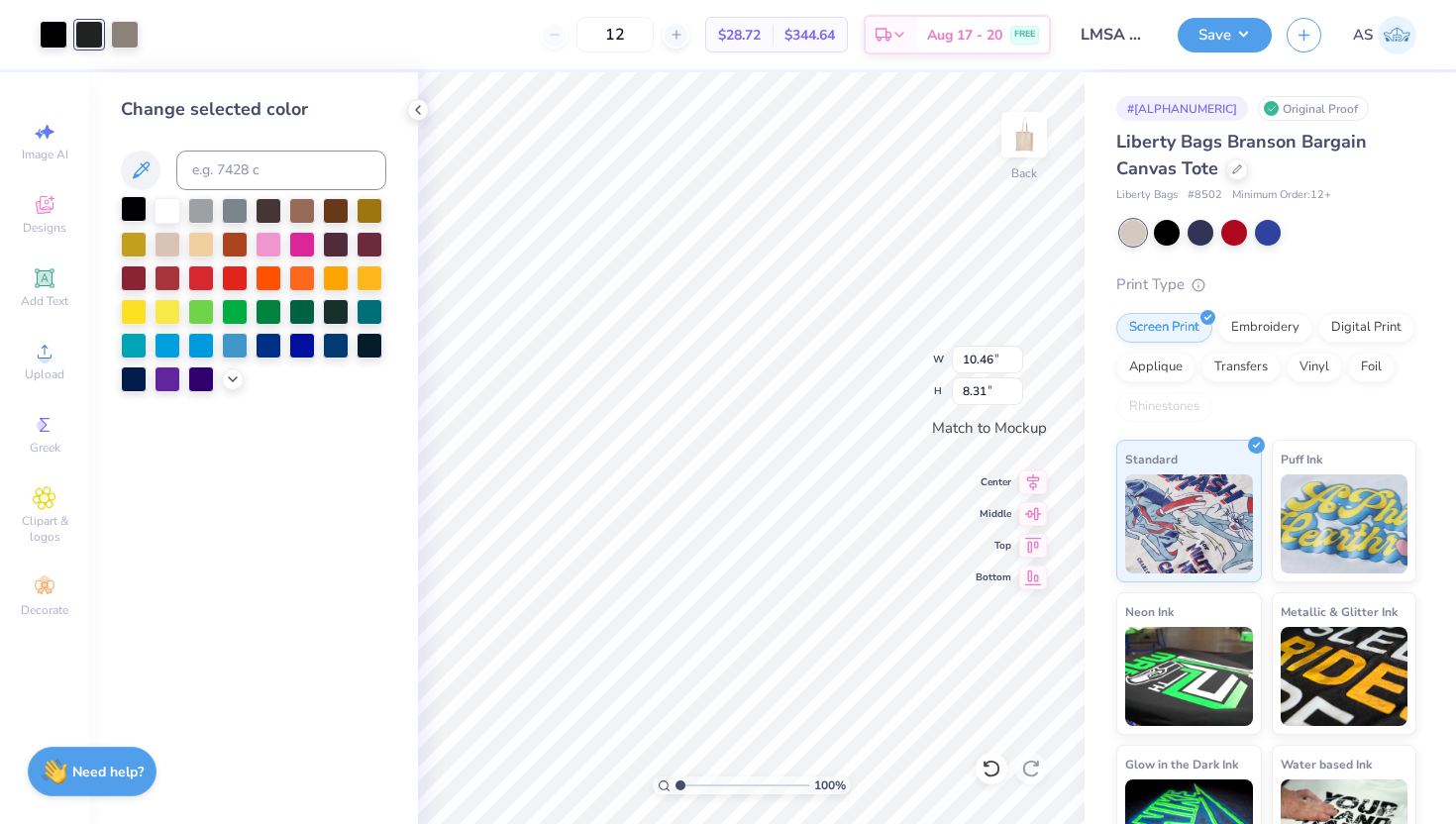 click at bounding box center [134, 209] 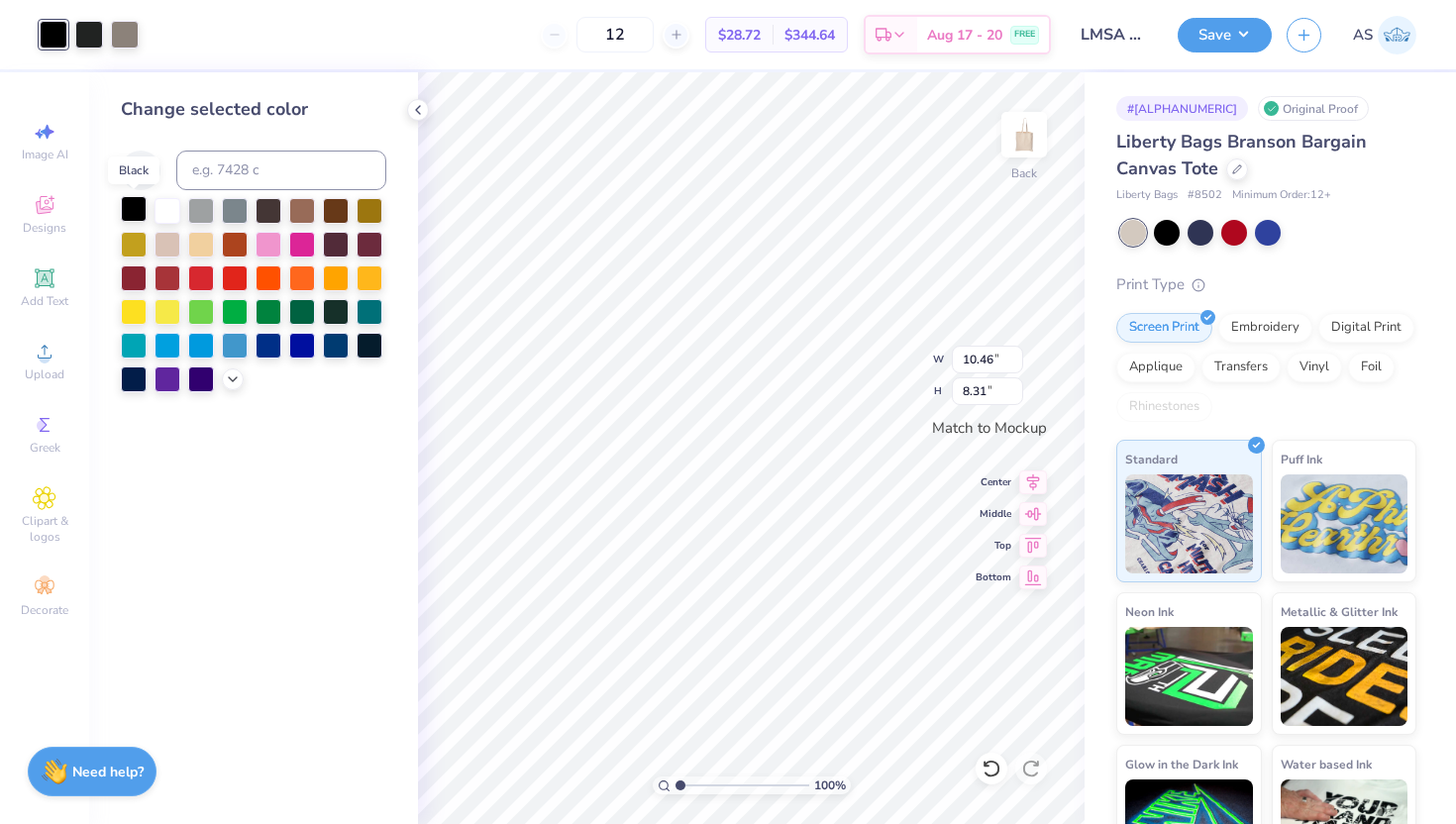click at bounding box center (134, 209) 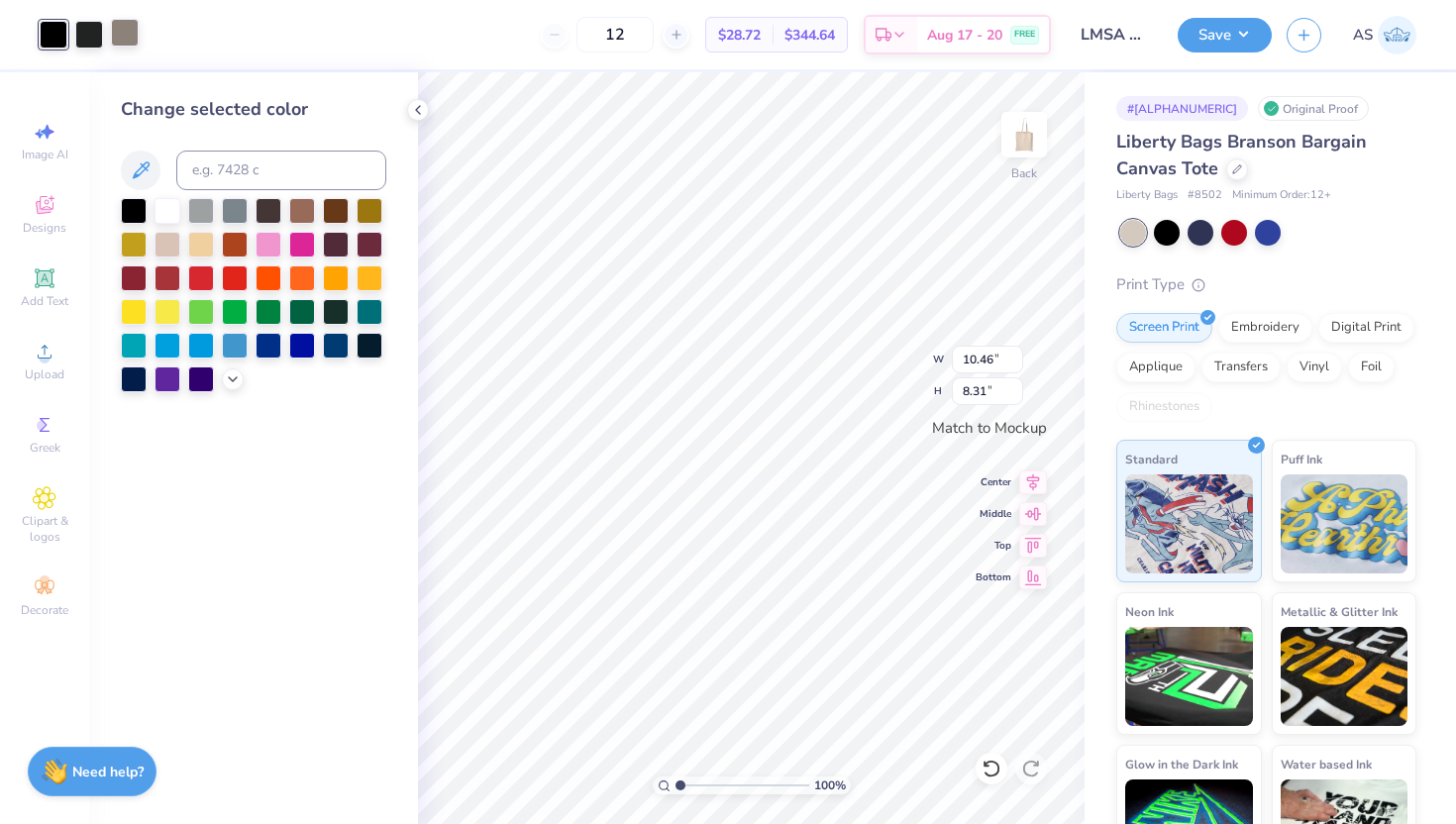 click at bounding box center (125, 33) 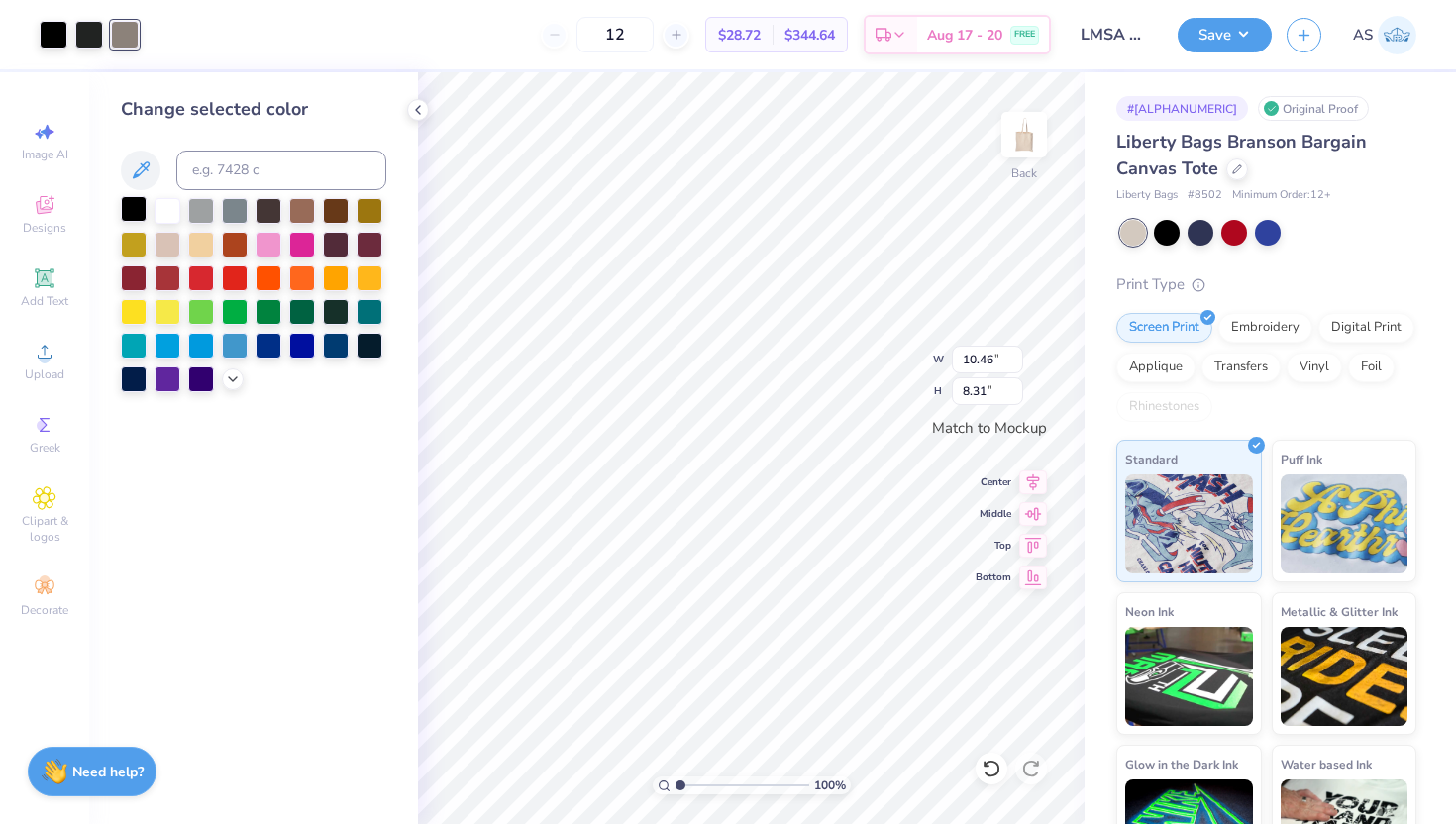 click at bounding box center [134, 209] 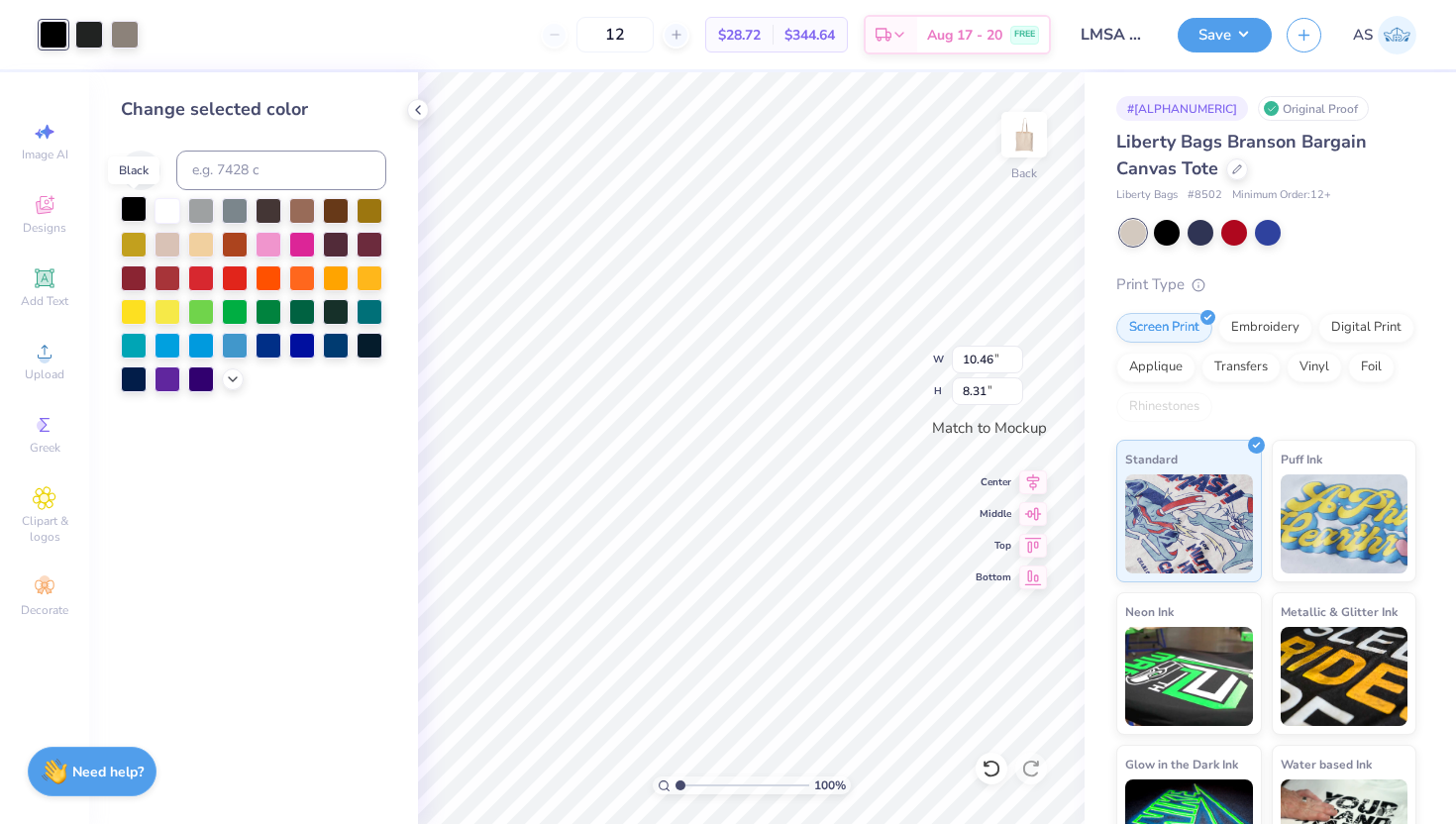 click at bounding box center (134, 209) 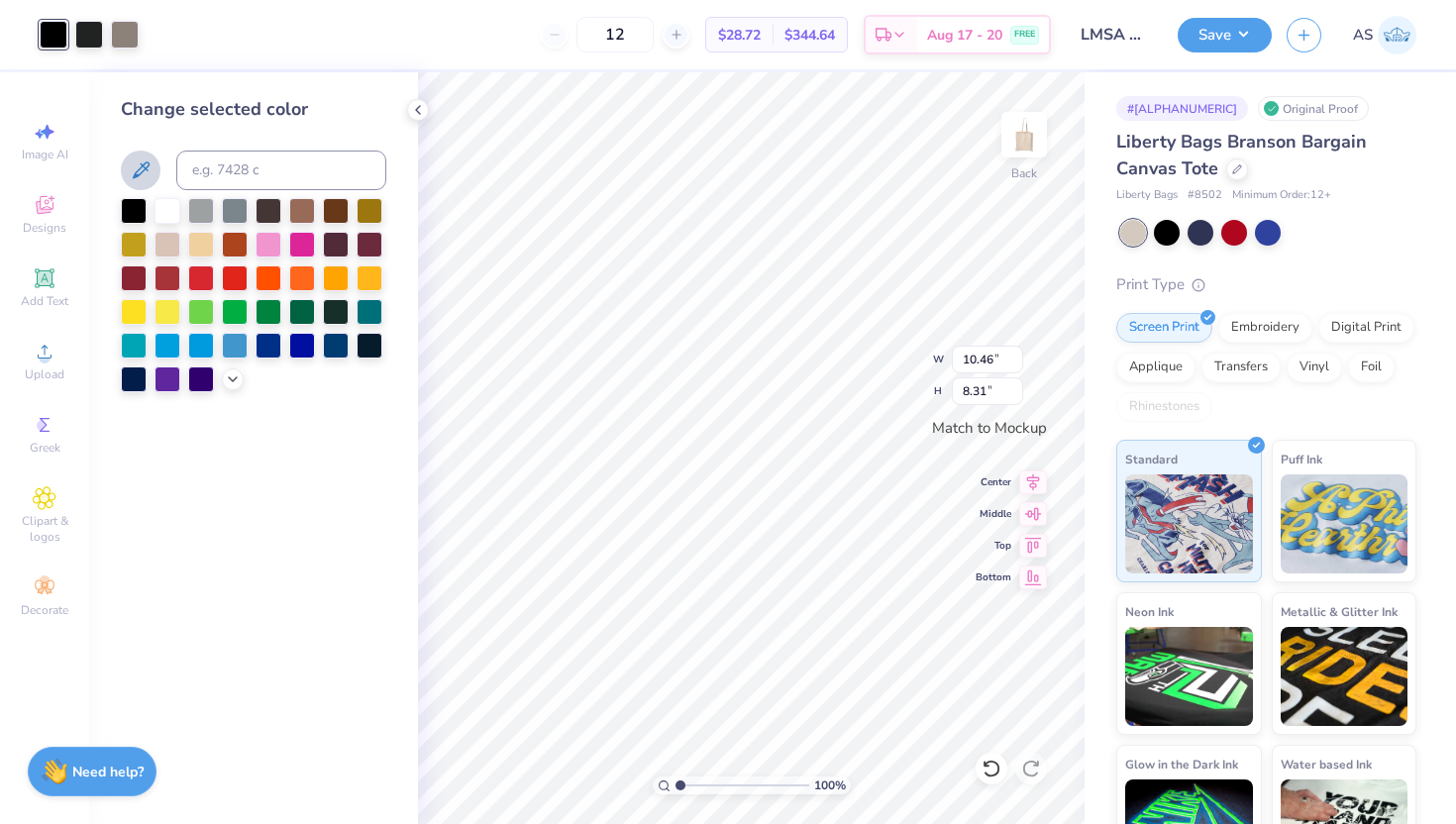 click 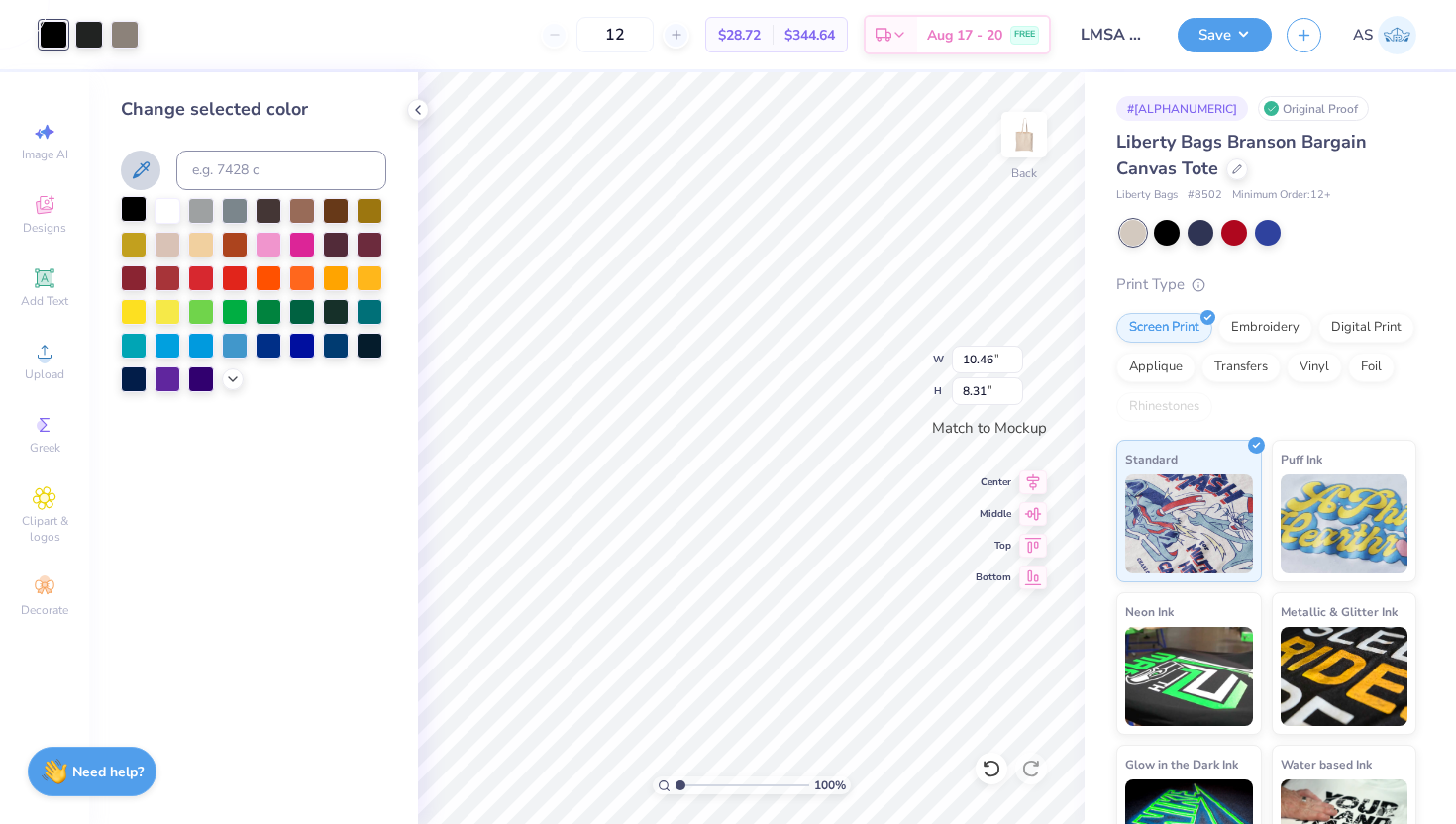 click at bounding box center (134, 209) 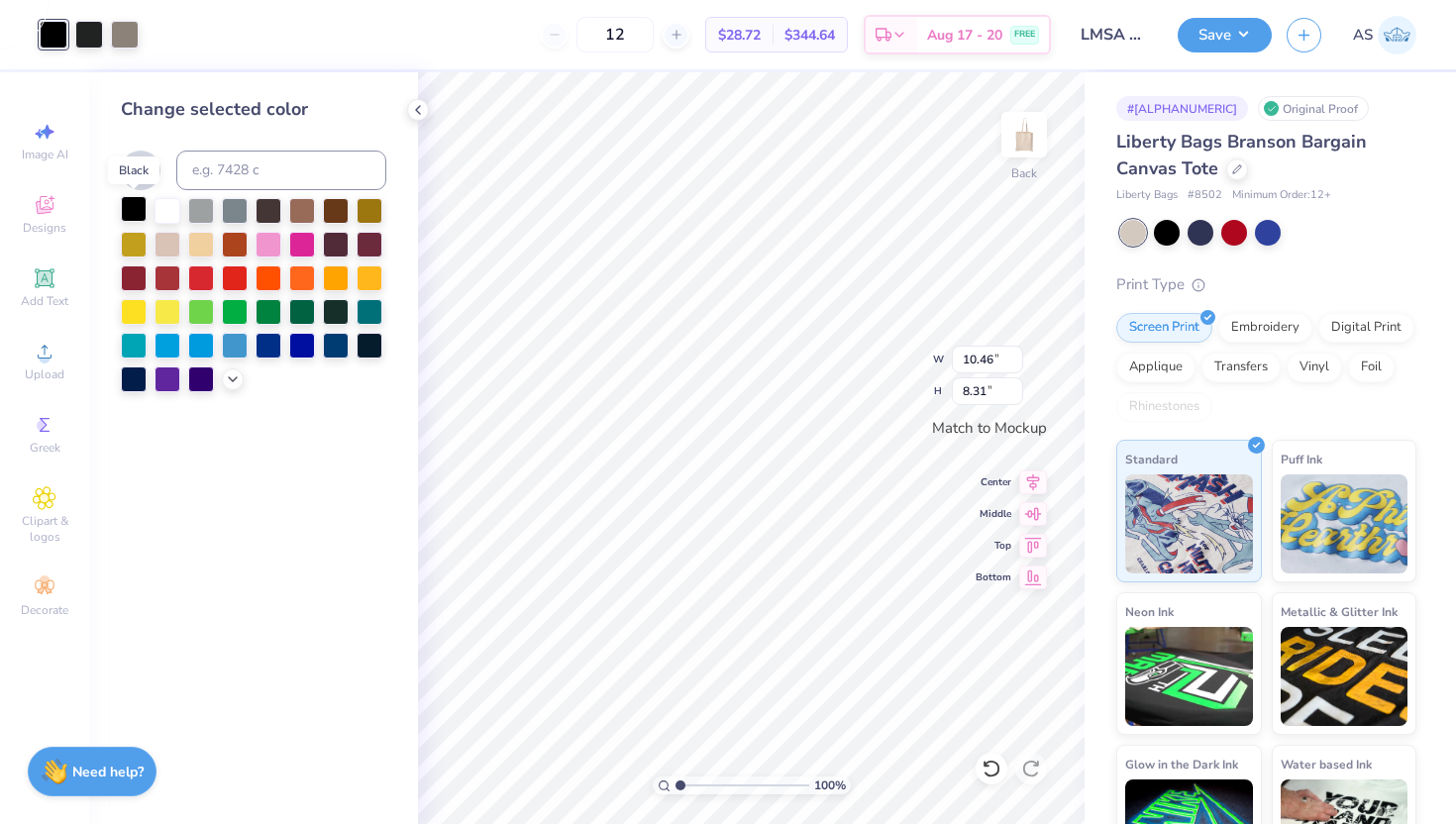 click at bounding box center (134, 209) 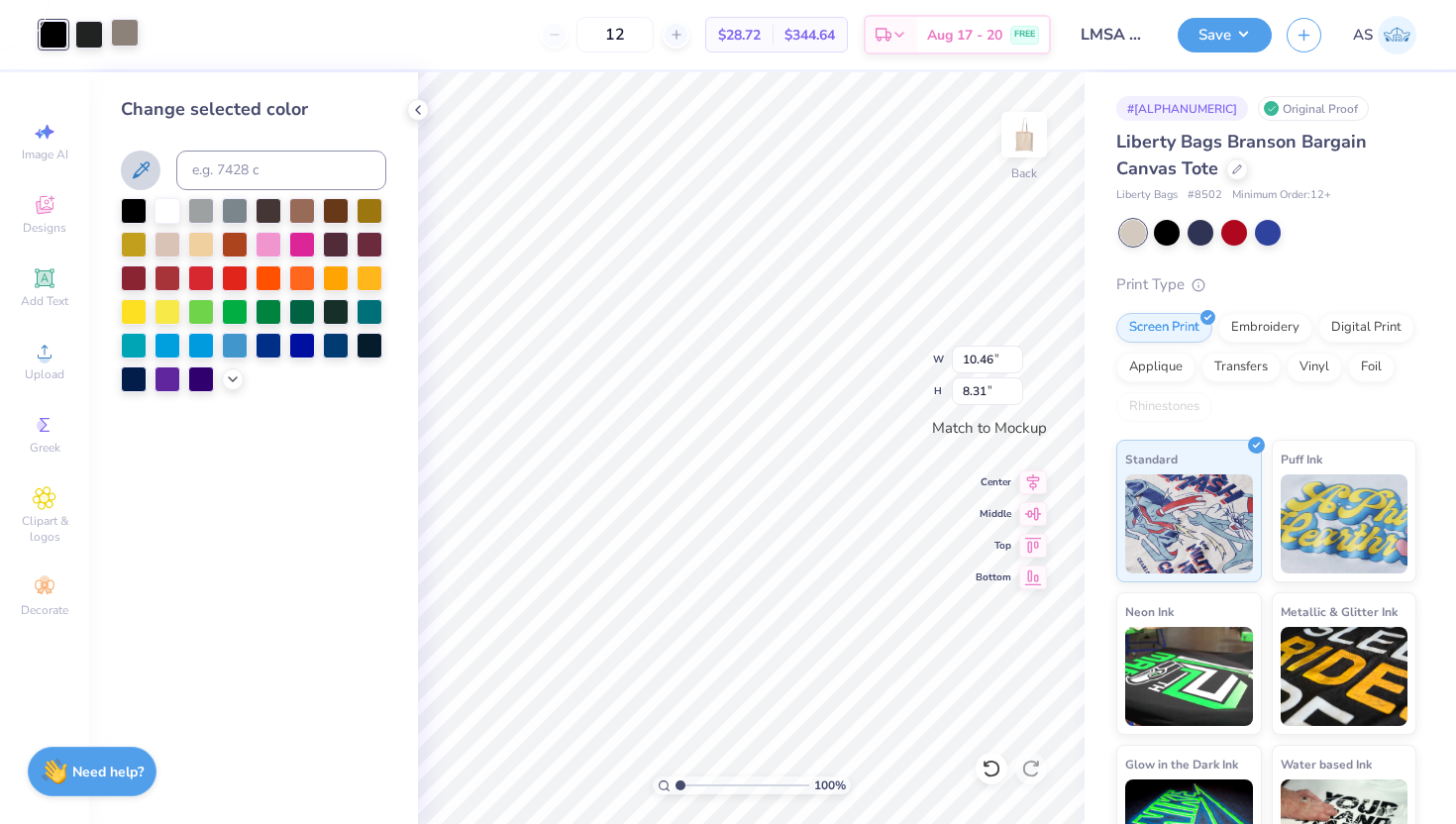 click at bounding box center (125, 33) 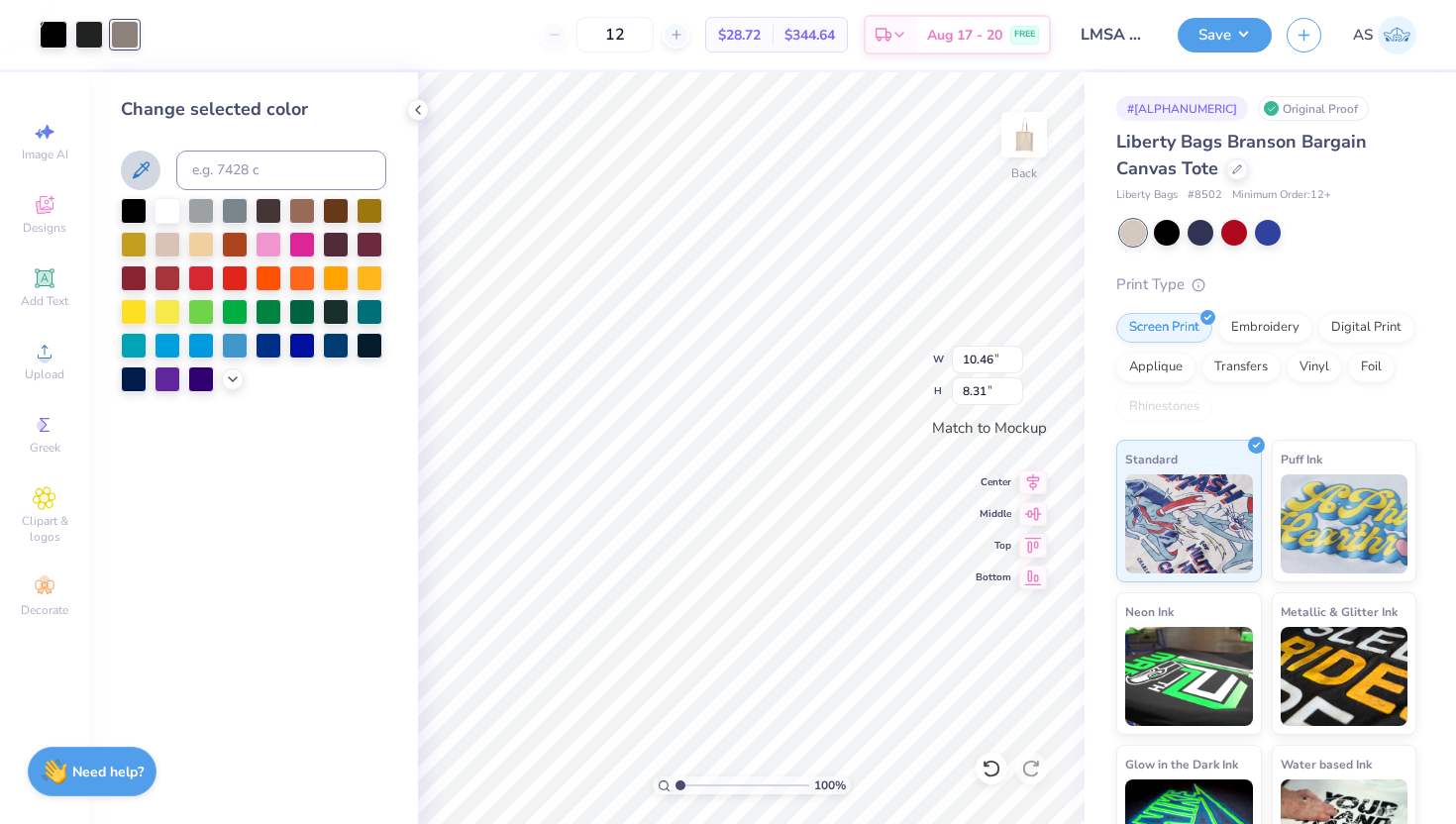 click 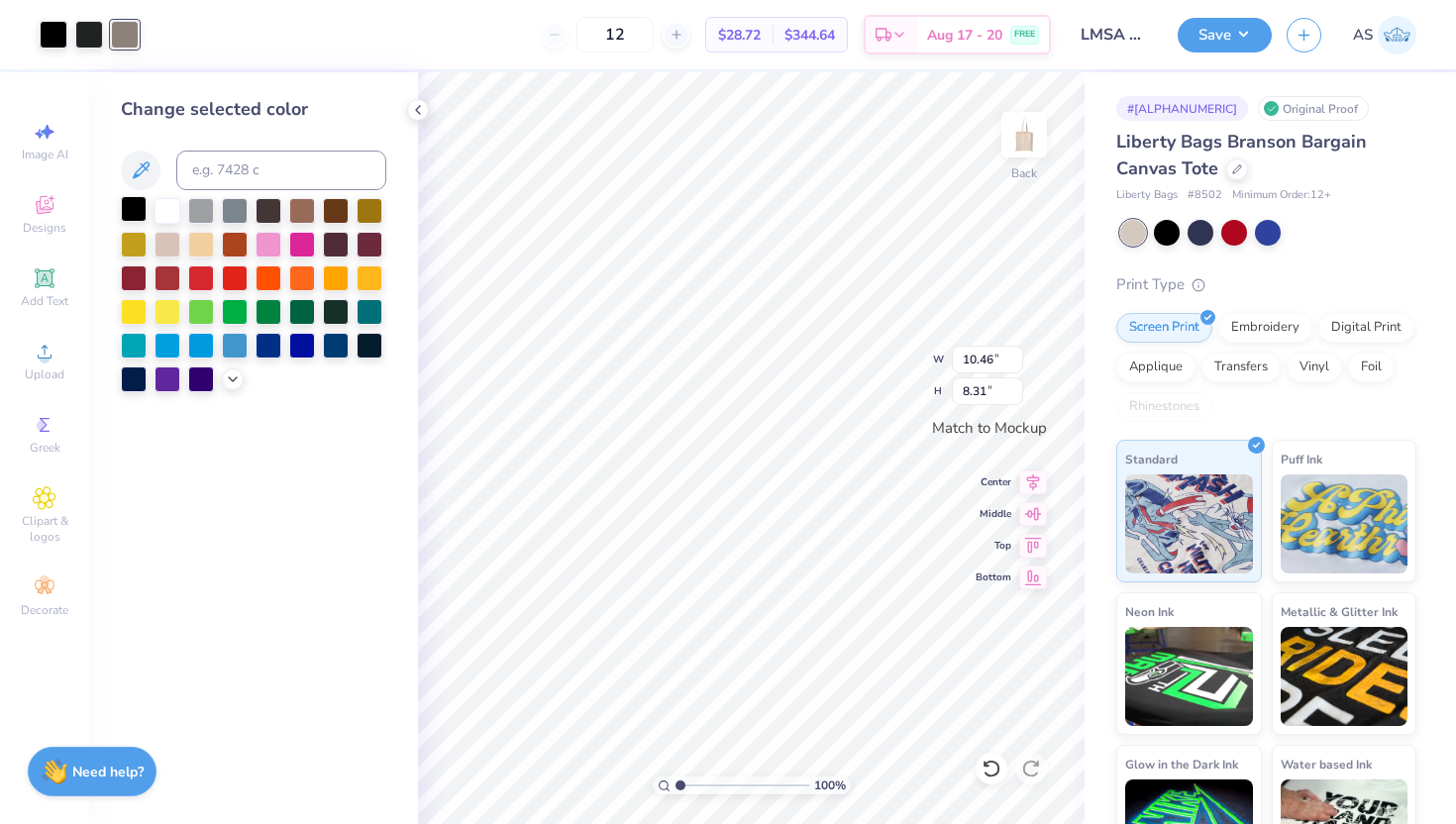 click at bounding box center [134, 209] 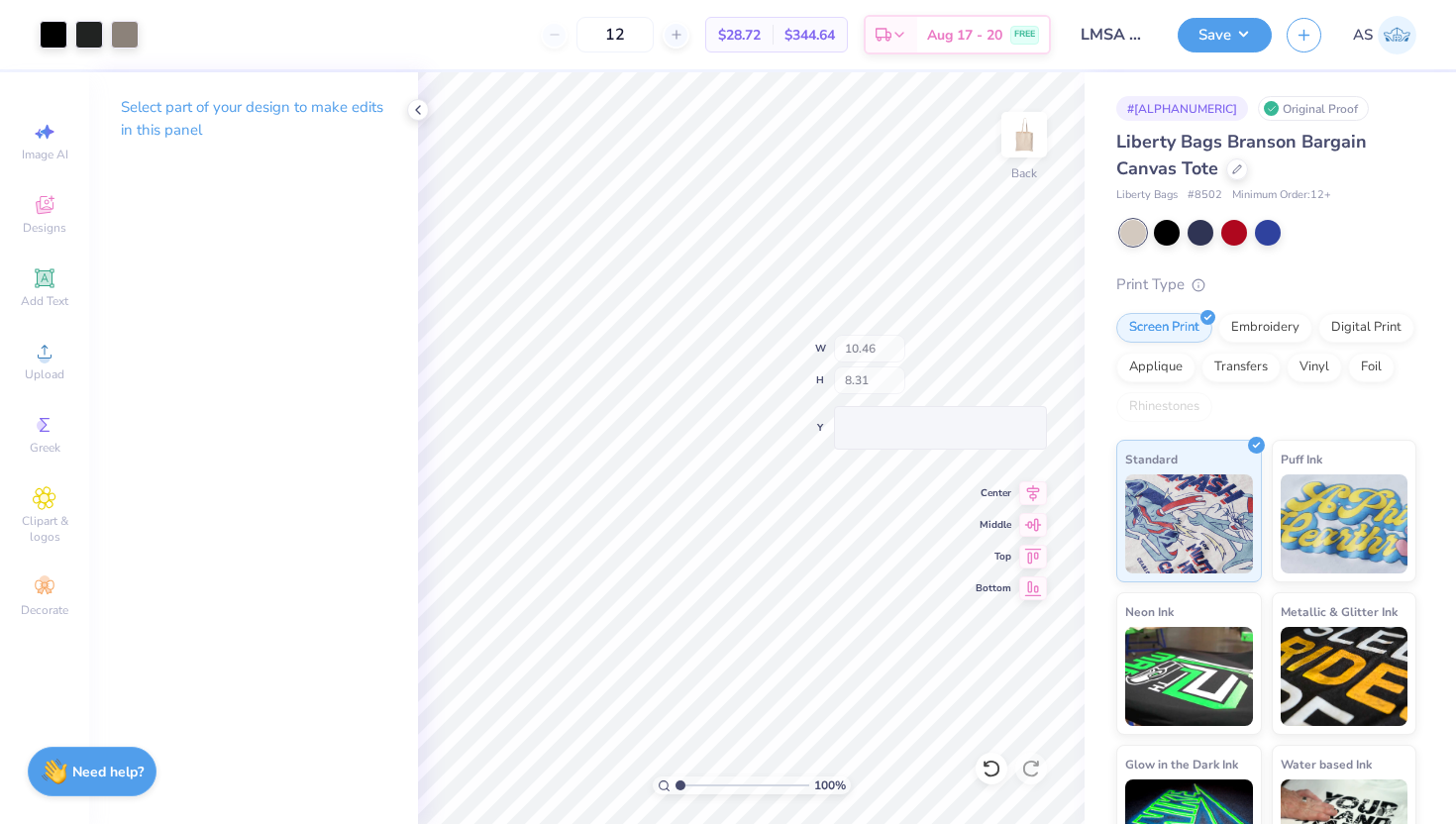 scroll, scrollTop: 0, scrollLeft: 0, axis: both 